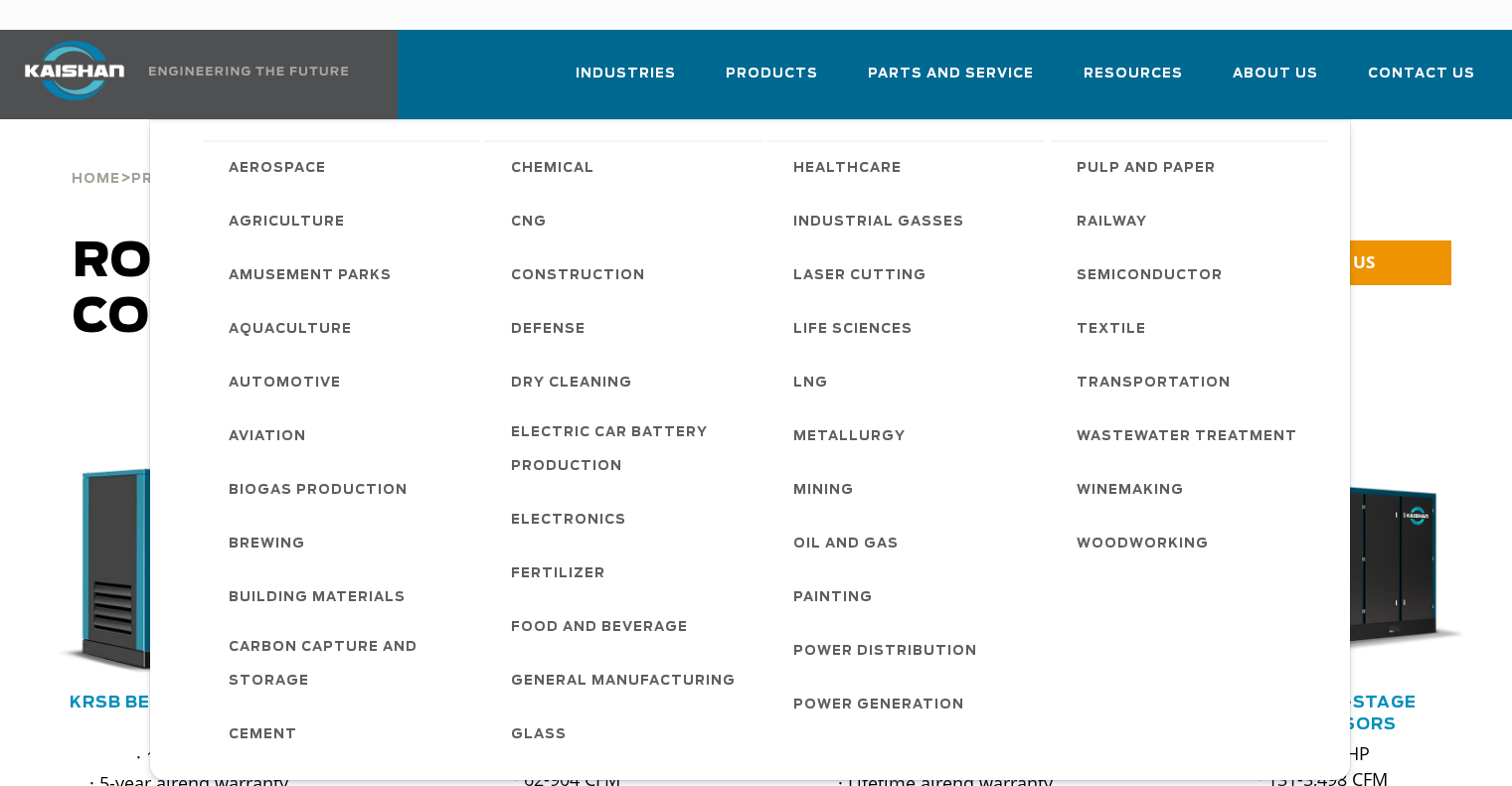scroll, scrollTop: 0, scrollLeft: 0, axis: both 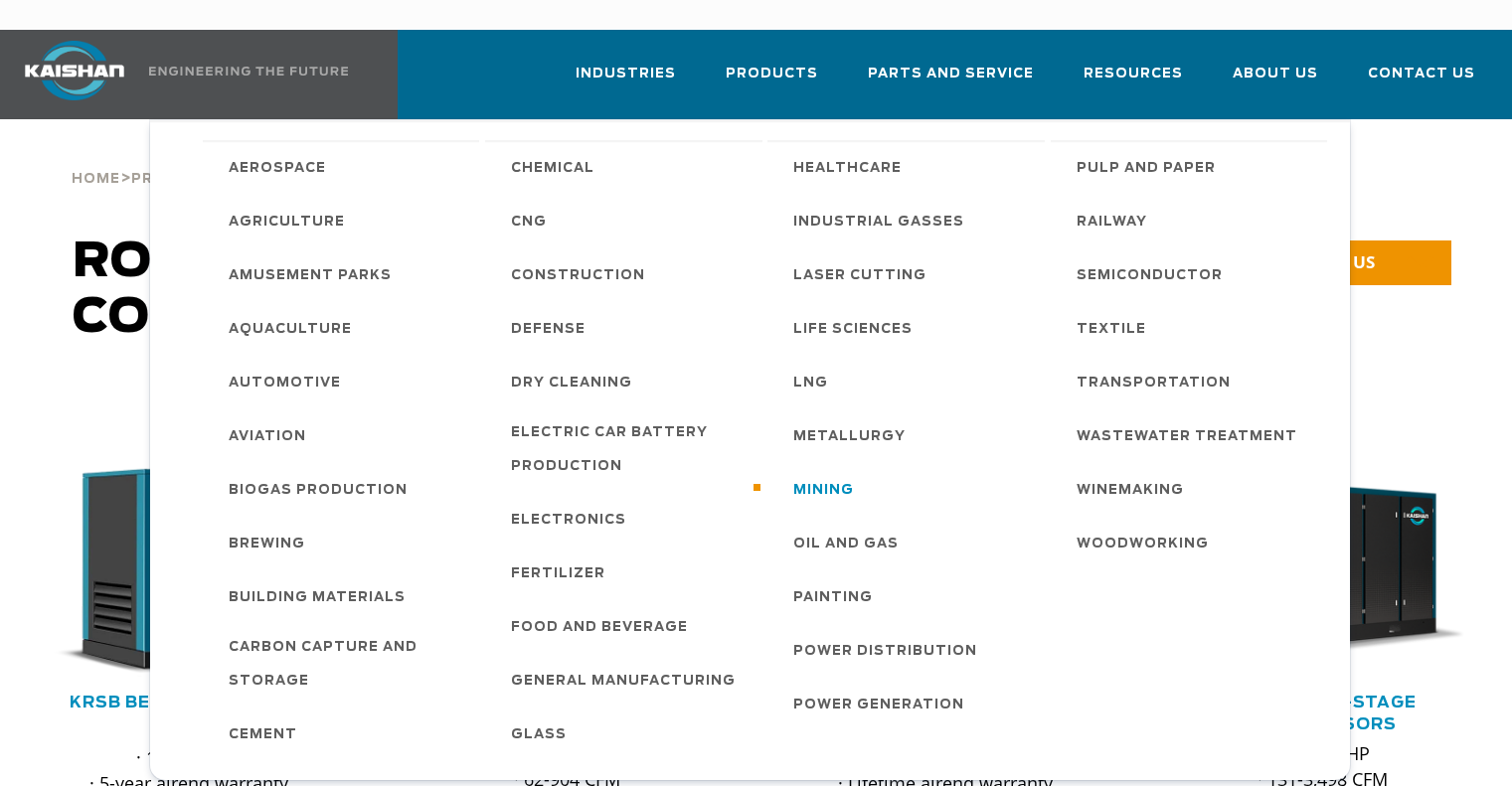 click on "Mining" at bounding box center (823, 491) 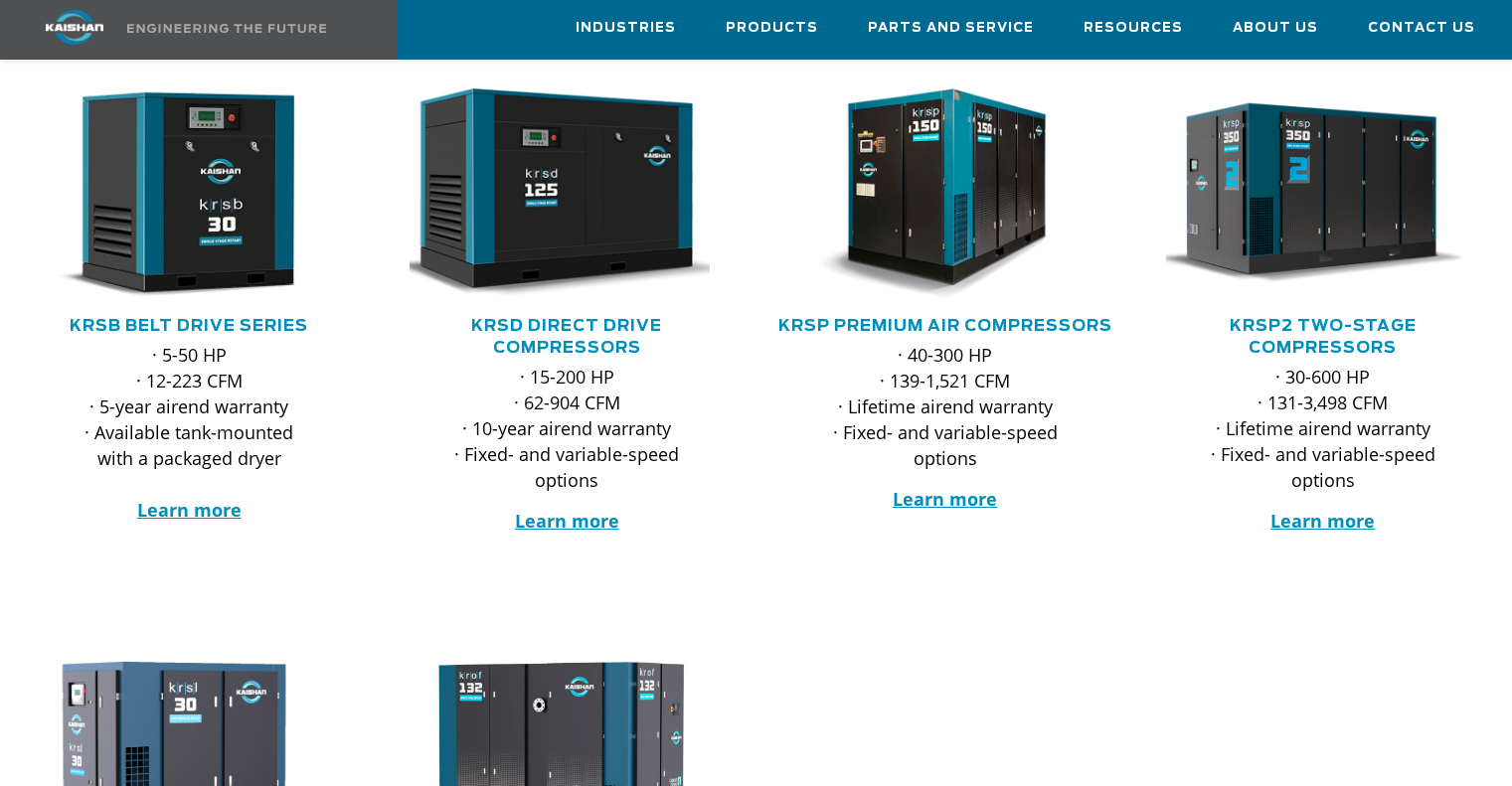 scroll, scrollTop: 379, scrollLeft: 0, axis: vertical 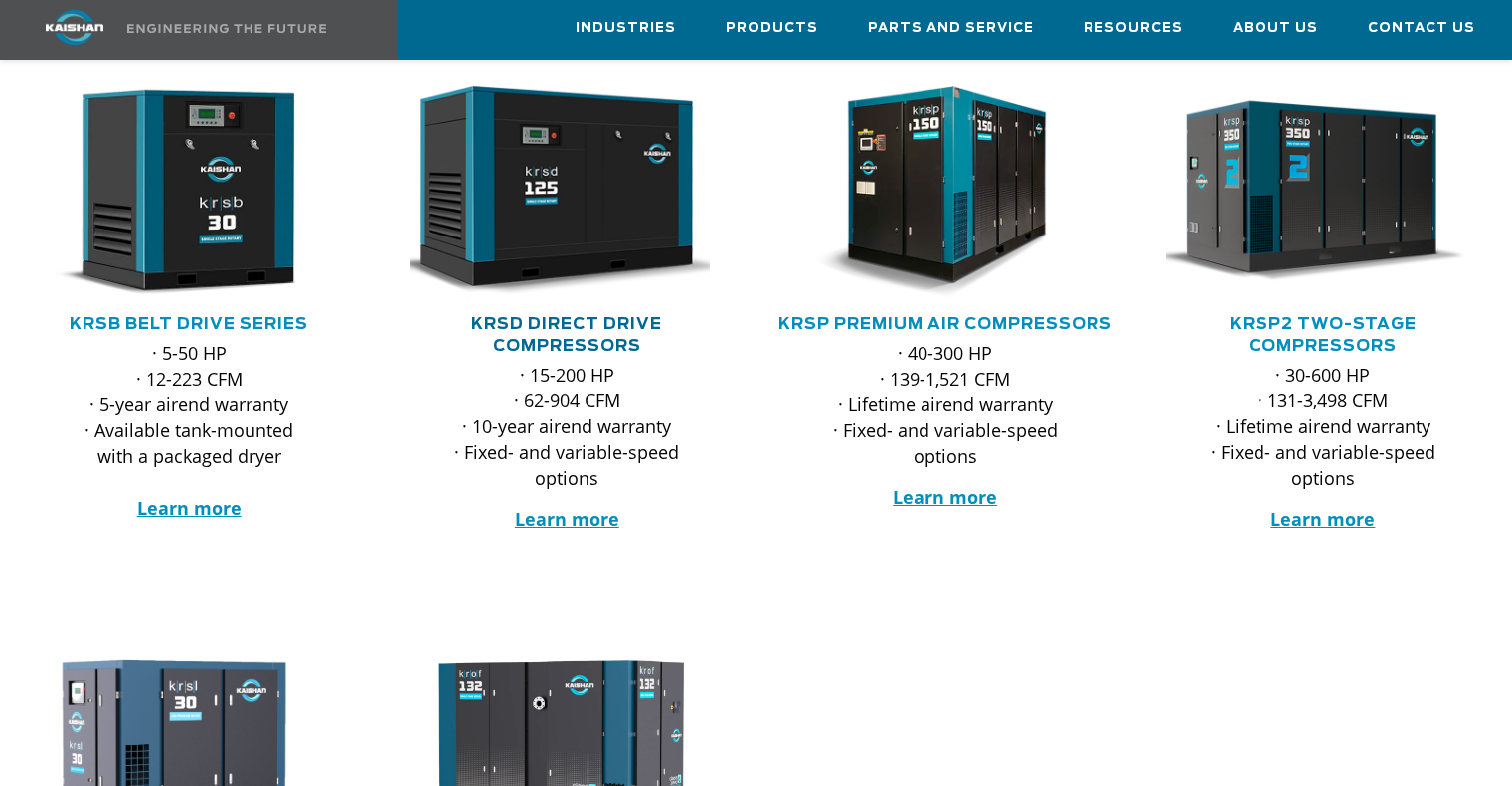 click on "KRSD Direct Drive Compressors" at bounding box center [567, 335] 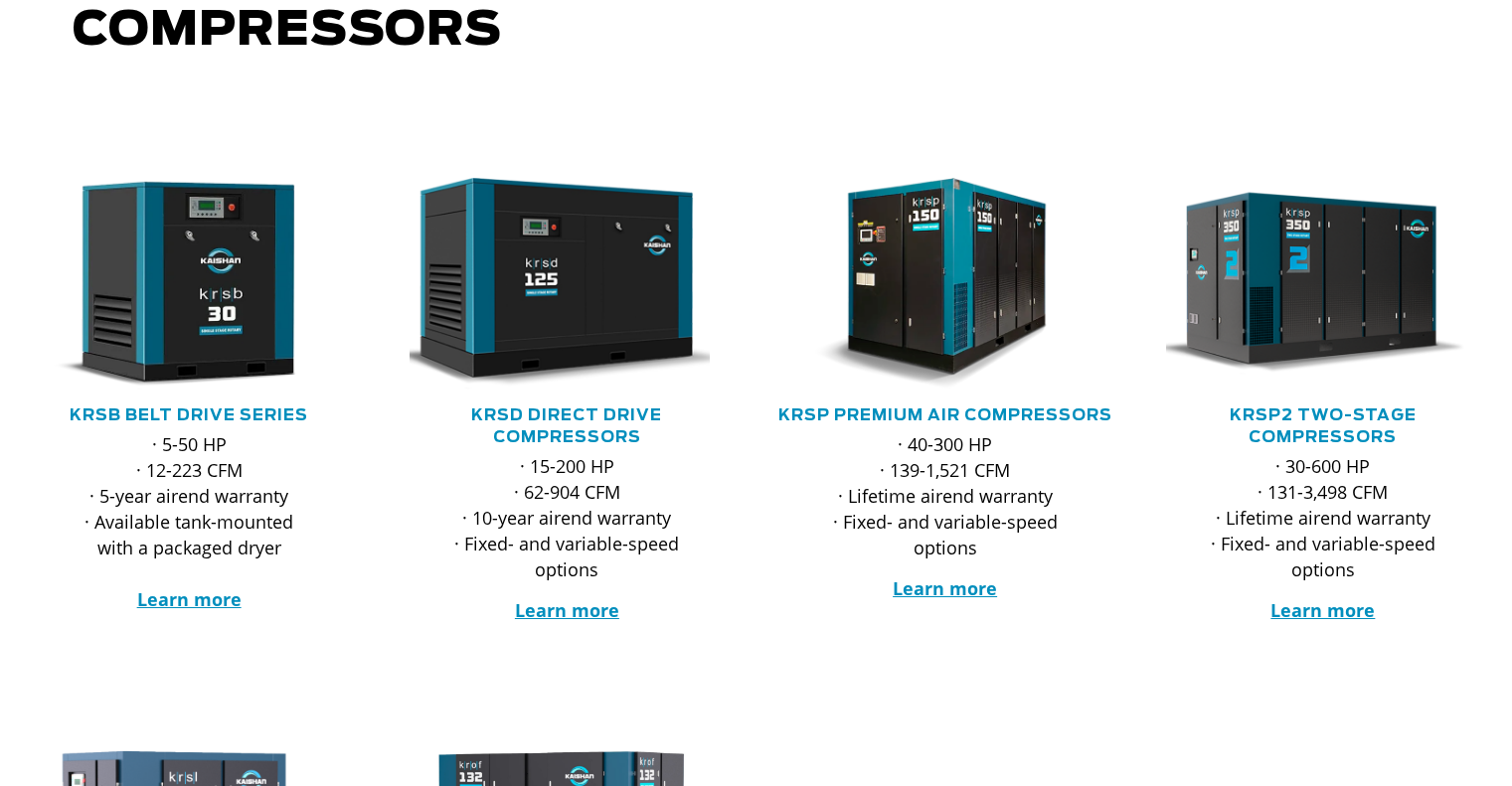 scroll, scrollTop: 0, scrollLeft: 0, axis: both 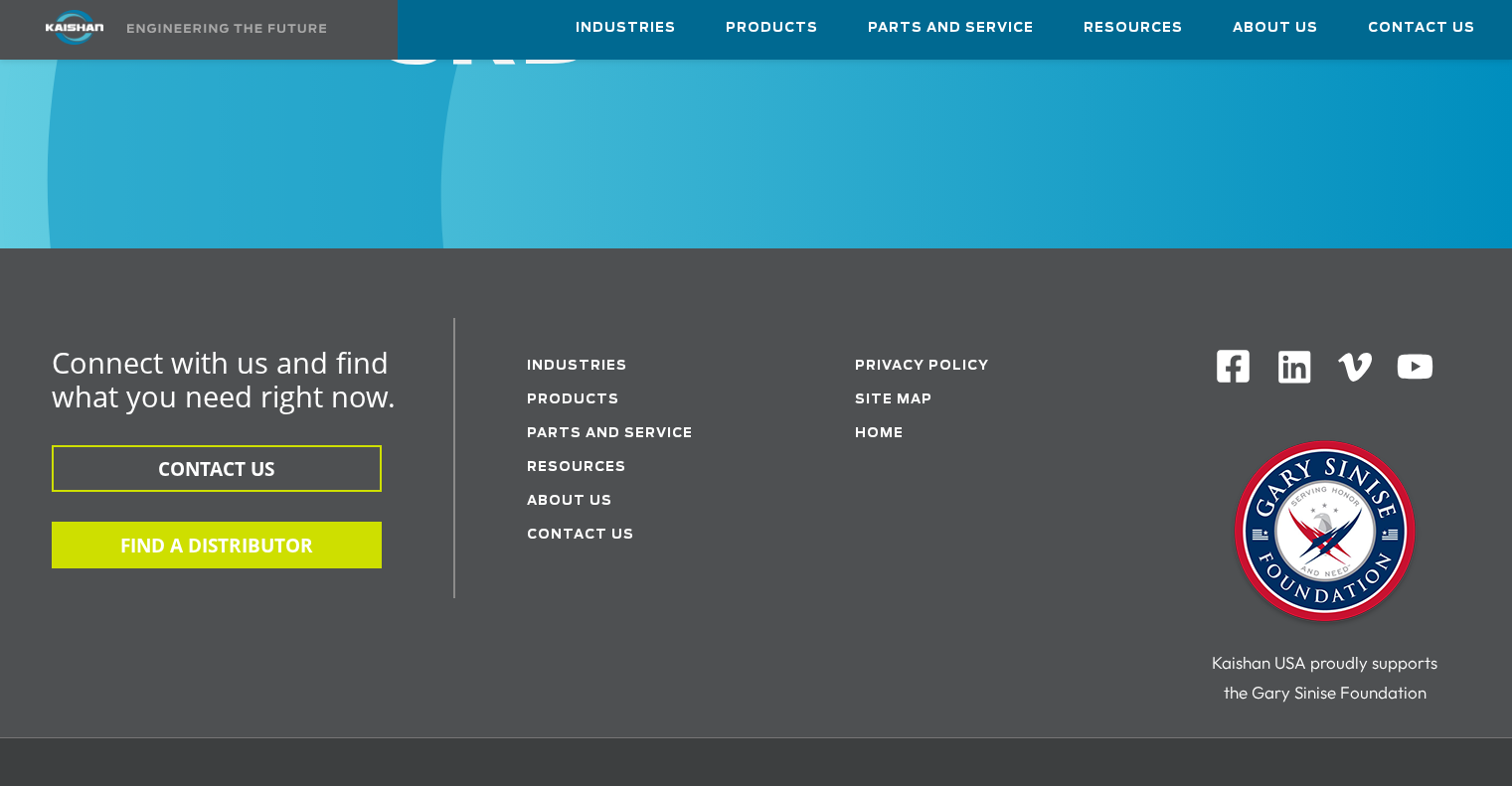 click on "FIND A DISTRIBUTOR" at bounding box center [217, 545] 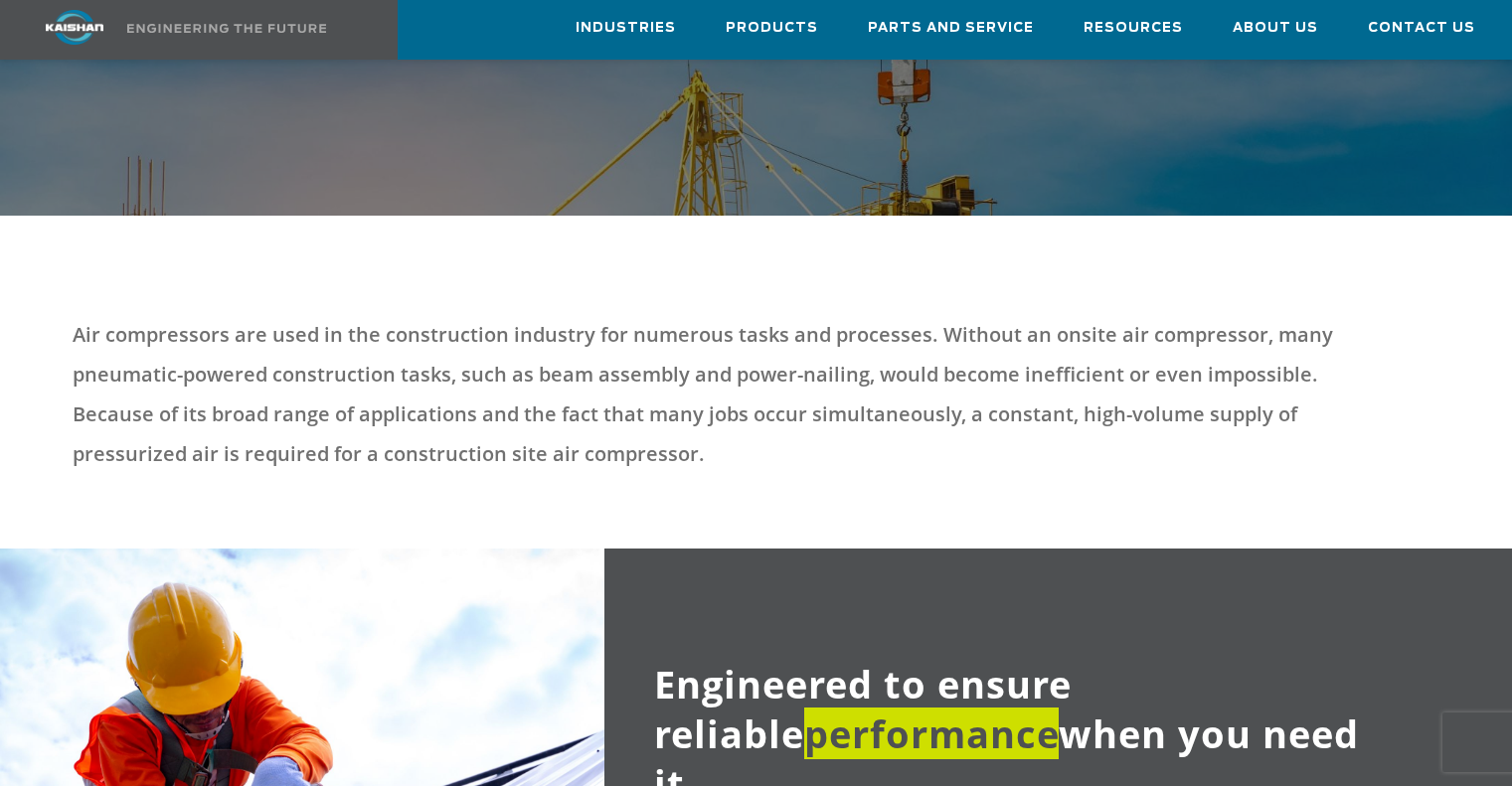 scroll, scrollTop: 648, scrollLeft: 0, axis: vertical 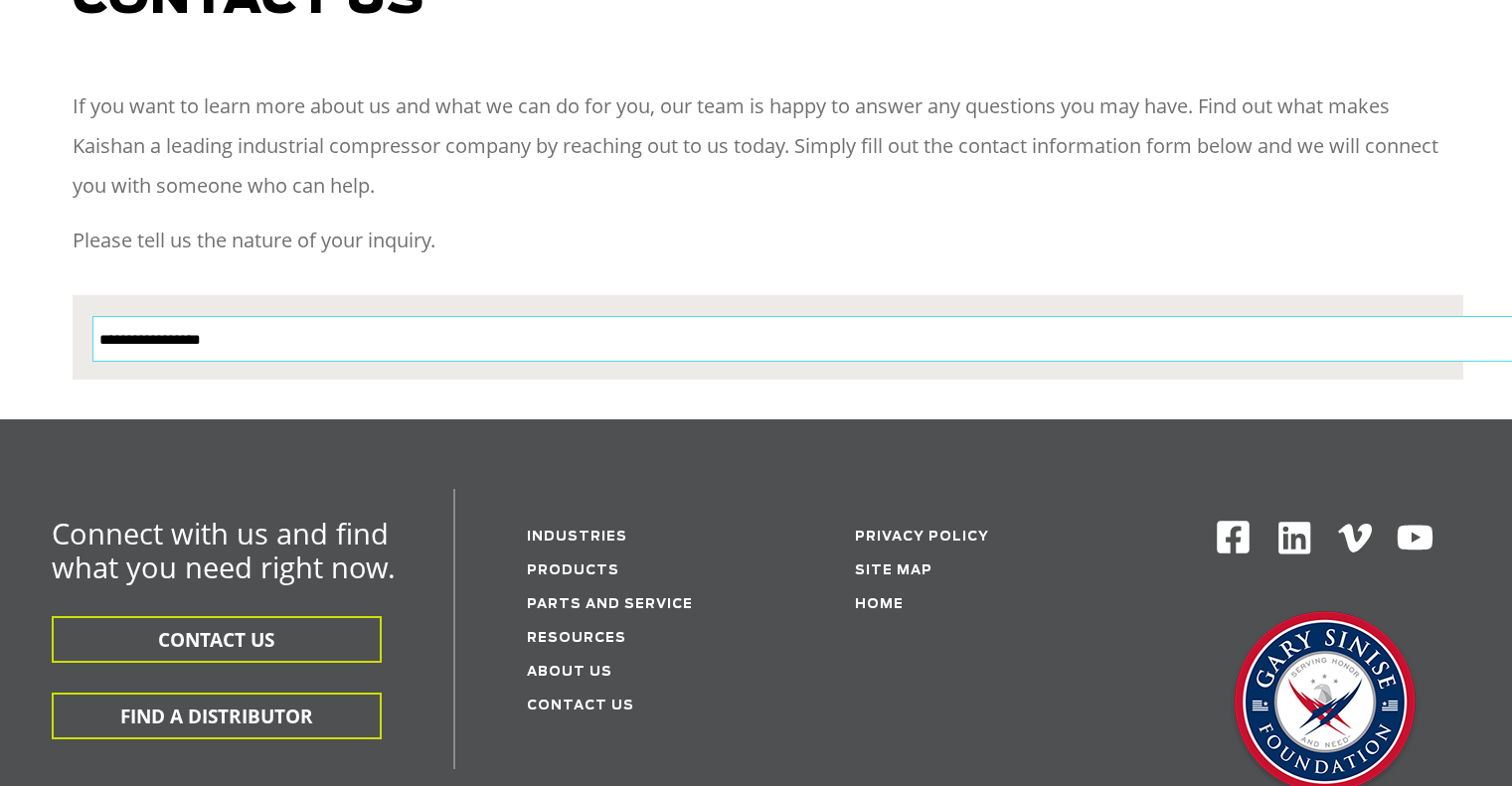 click on "**********" at bounding box center [836, 339] 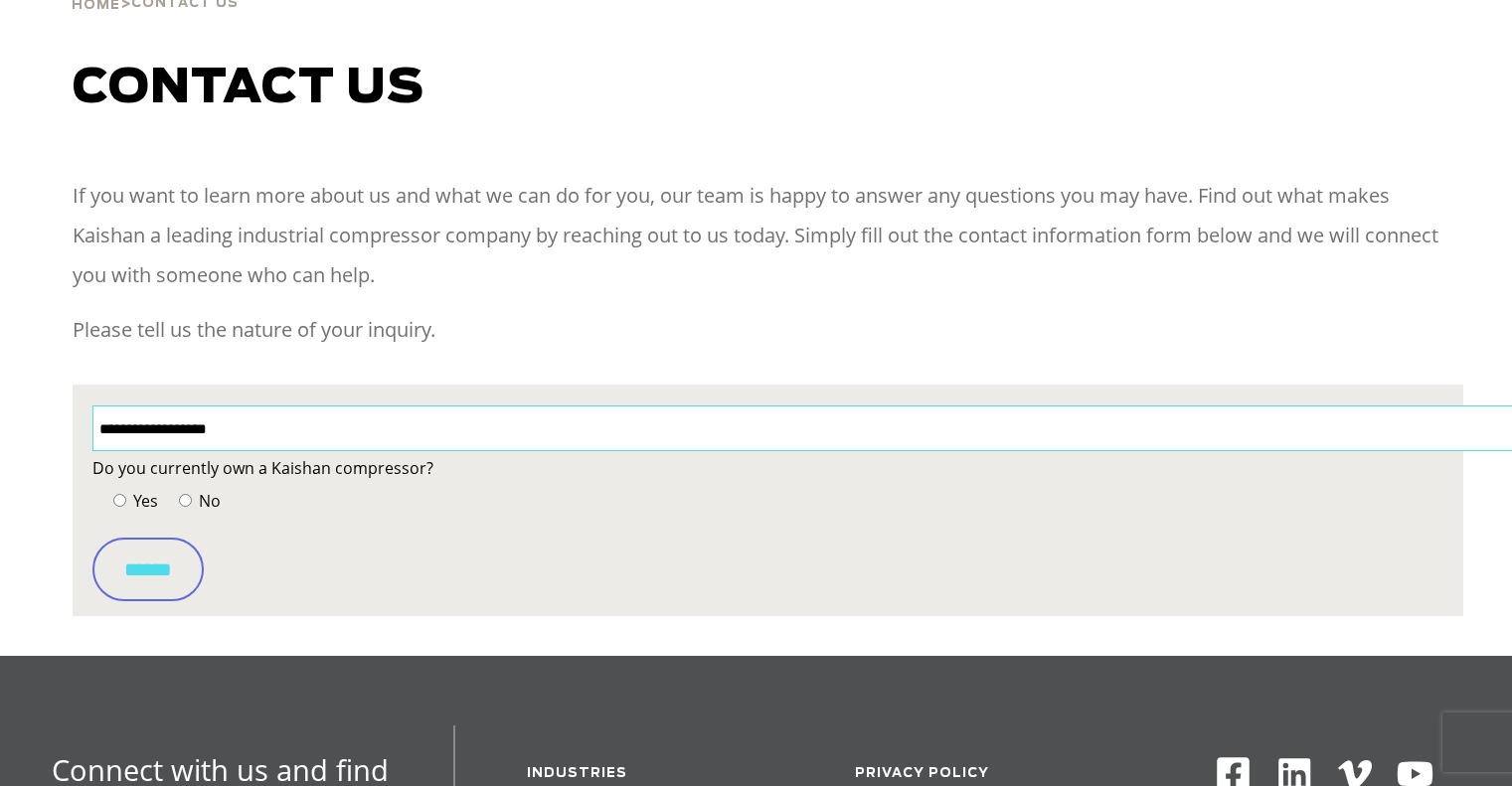 scroll, scrollTop: 263, scrollLeft: 0, axis: vertical 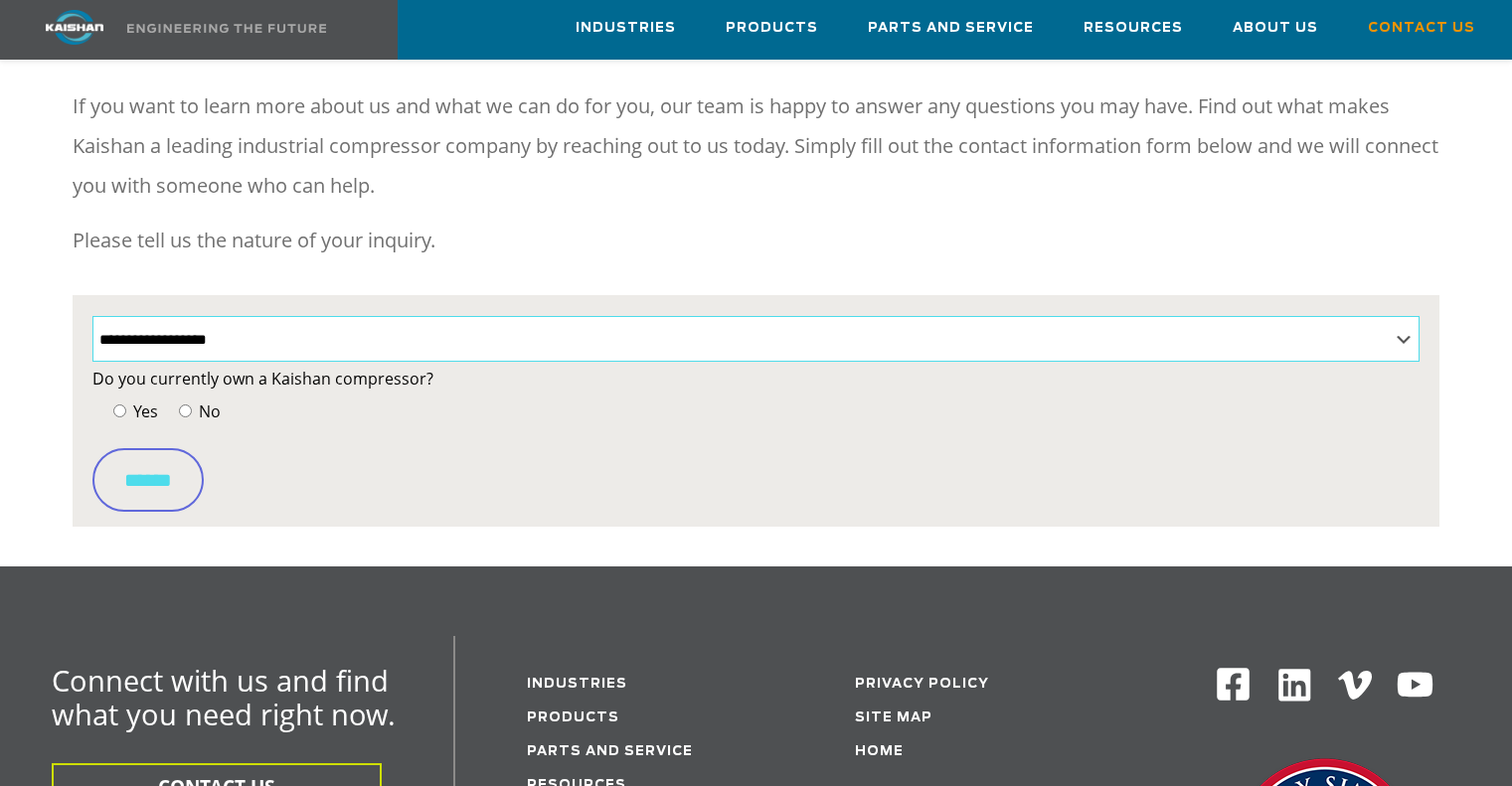 click on "**********" at bounding box center [756, 339] 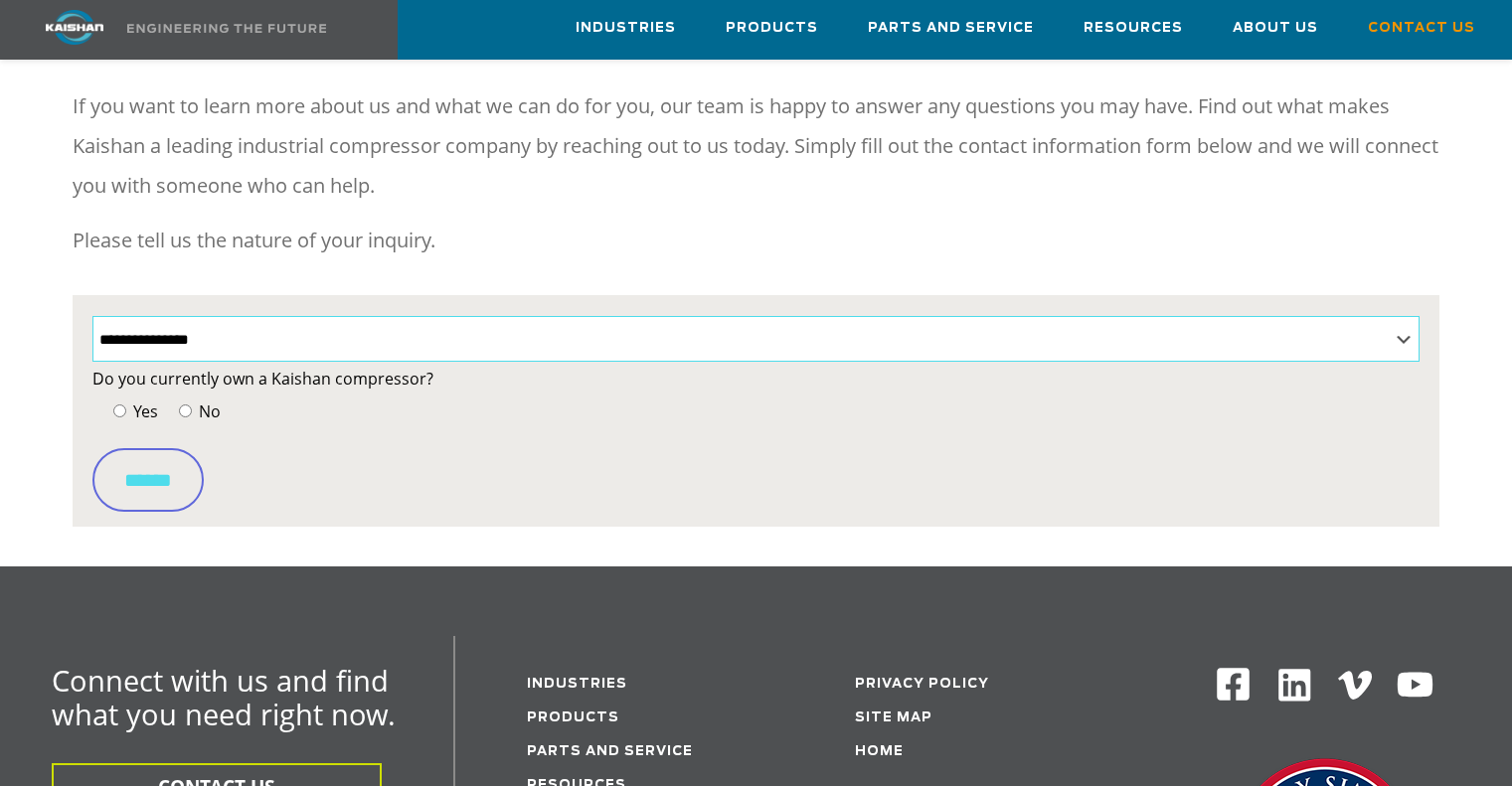 click on "**********" at bounding box center [756, 339] 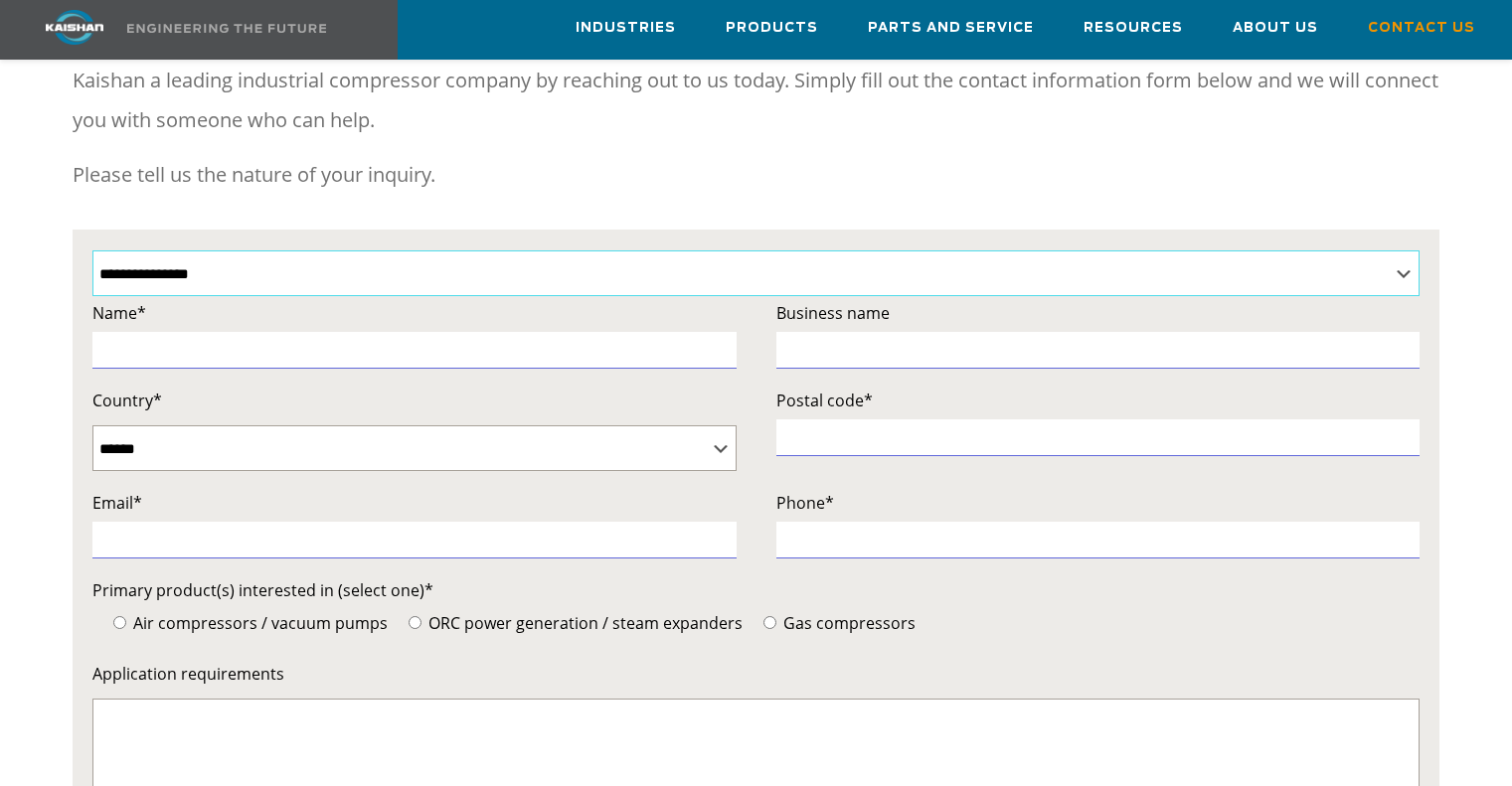 scroll, scrollTop: 325, scrollLeft: 0, axis: vertical 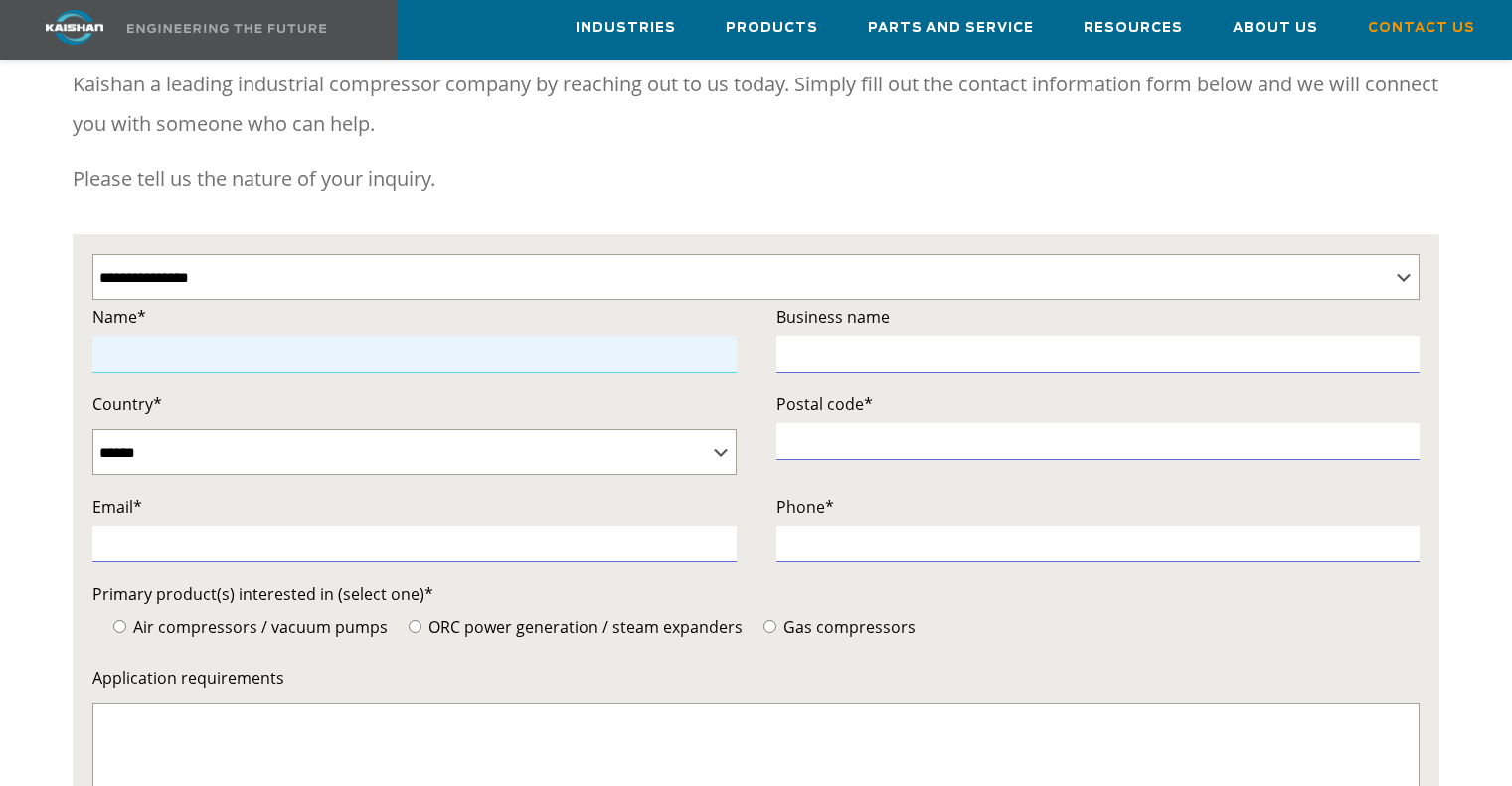 click at bounding box center (415, 354) 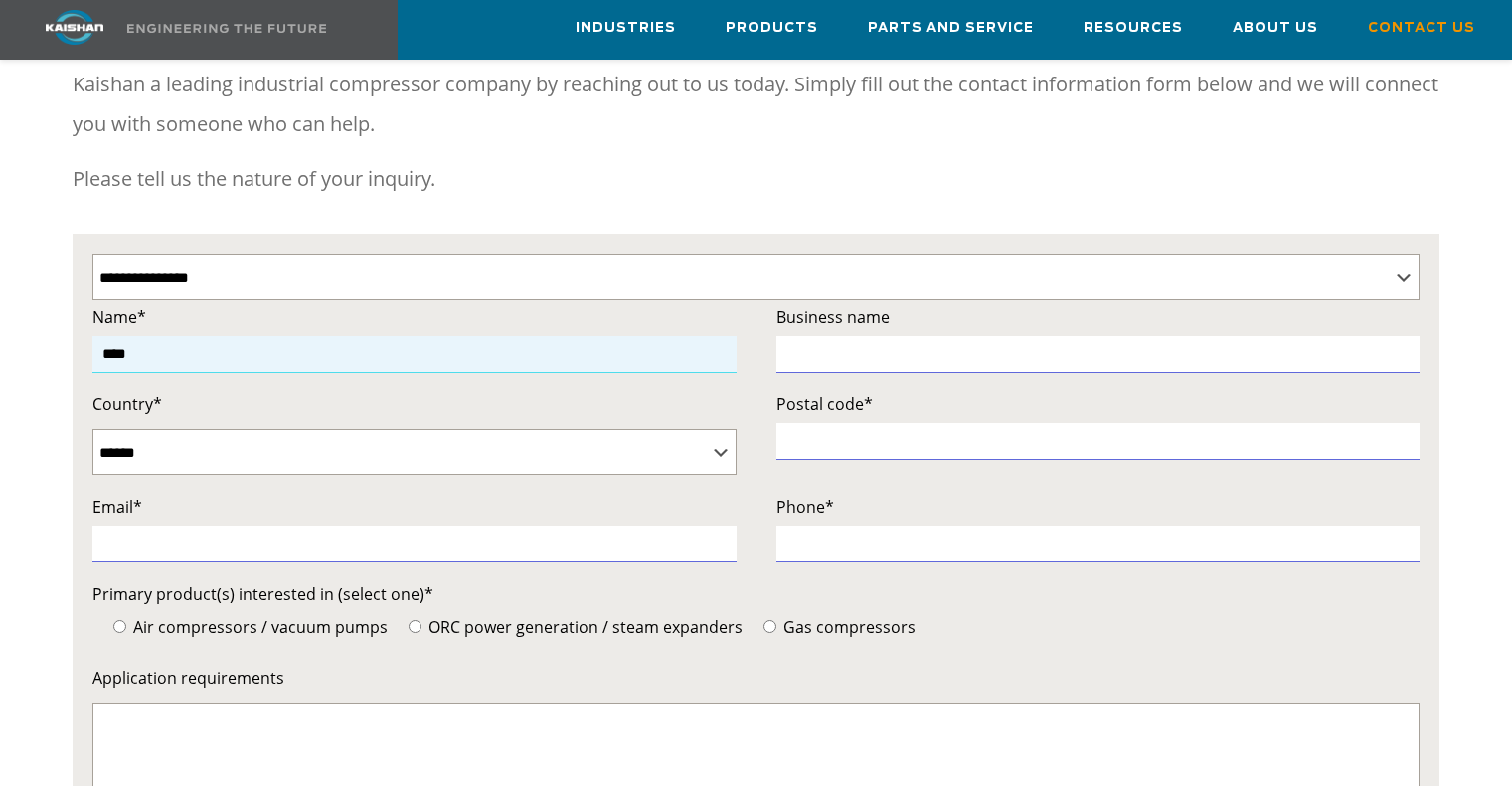 type on "****" 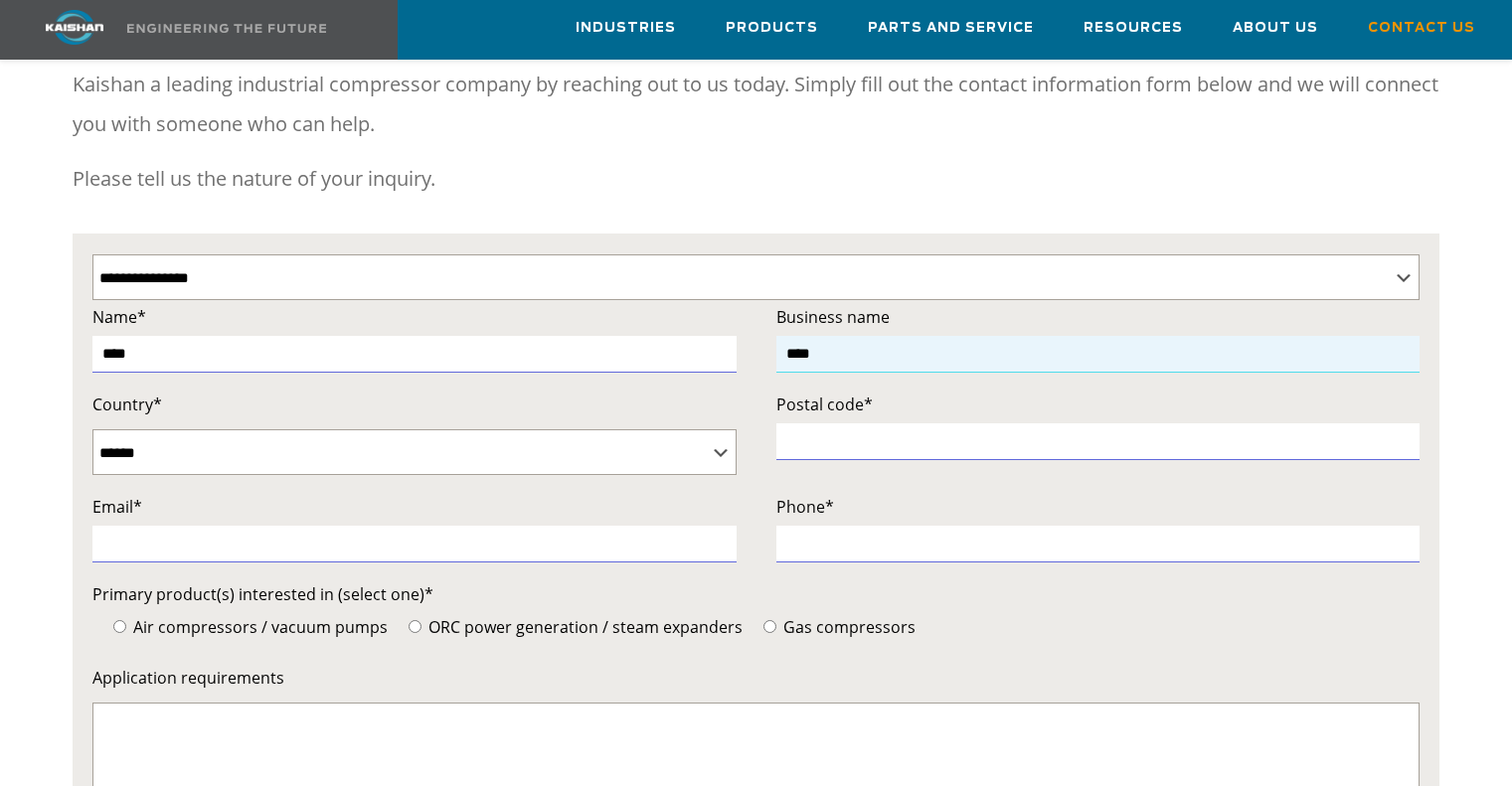 type on "****" 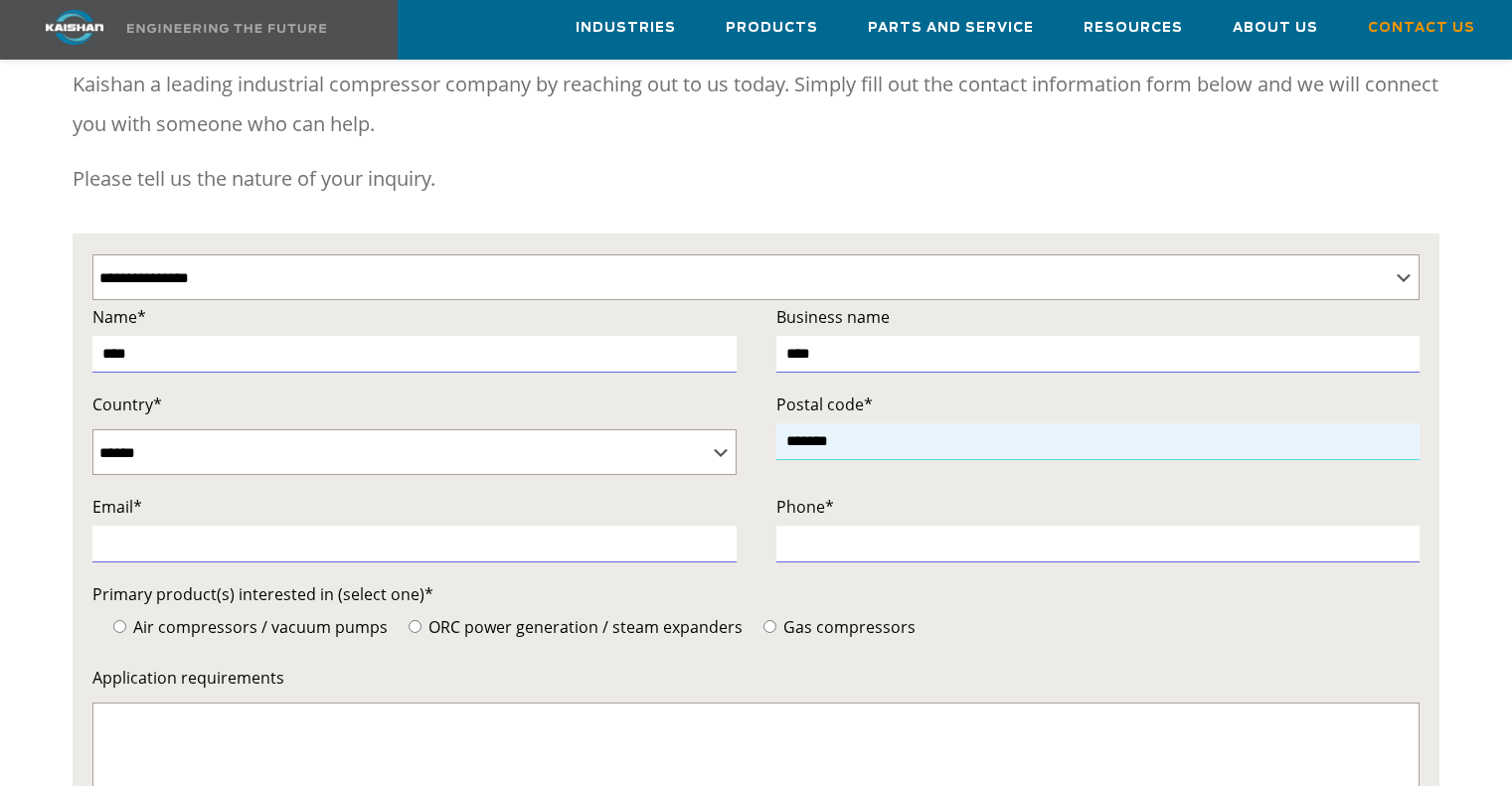 type on "*******" 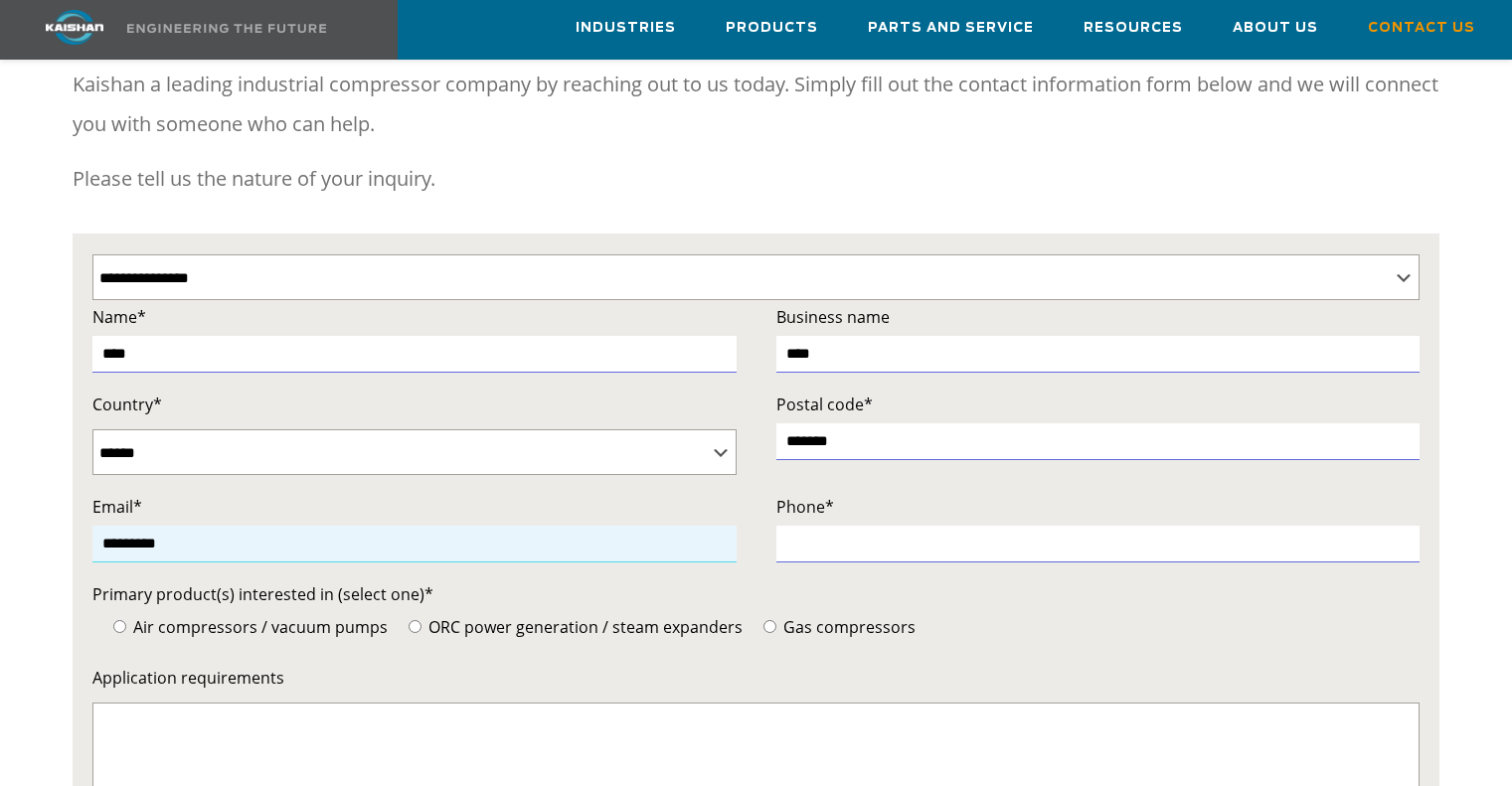 click on "*********" at bounding box center (415, 544) 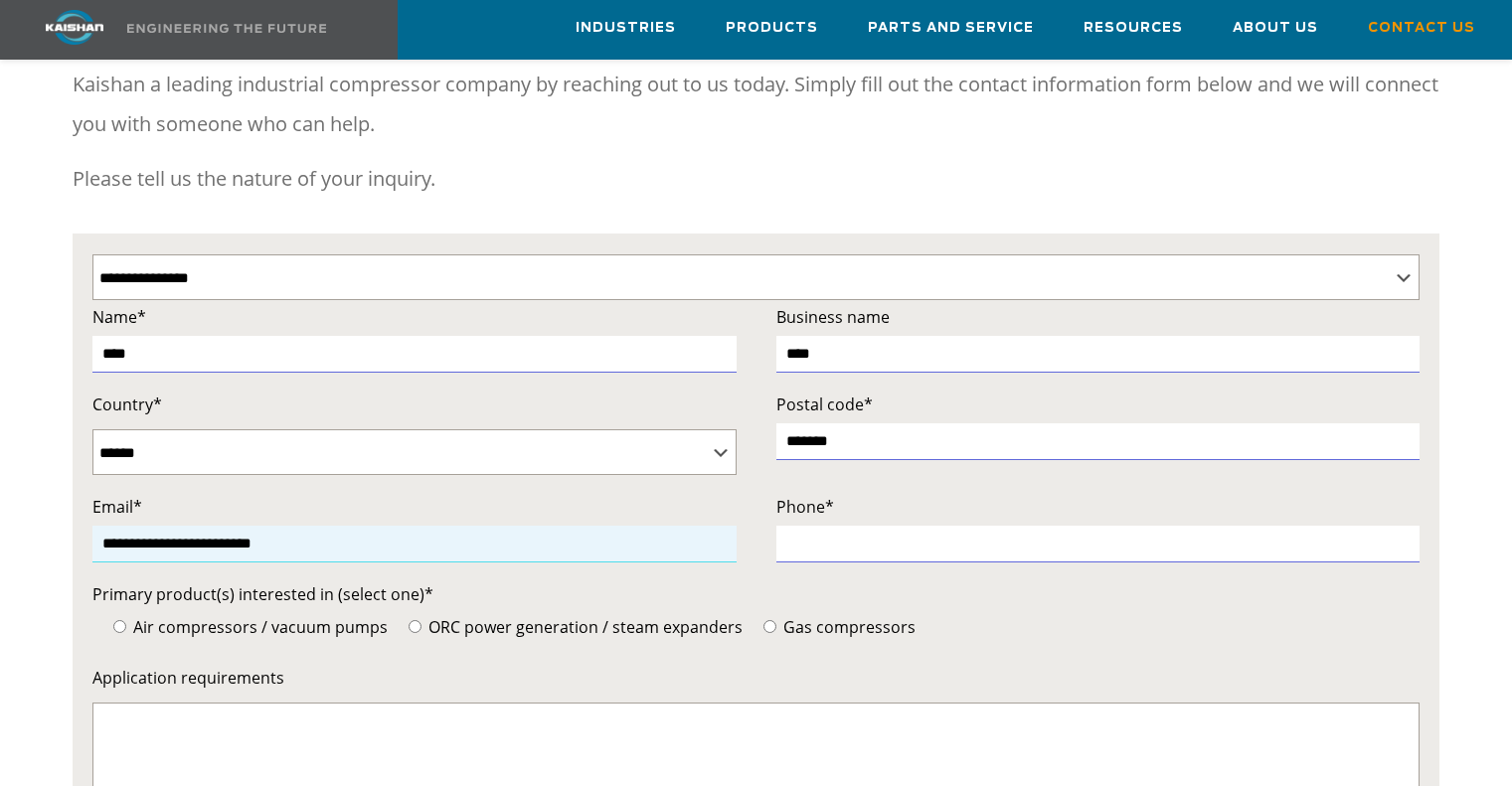 type on "**********" 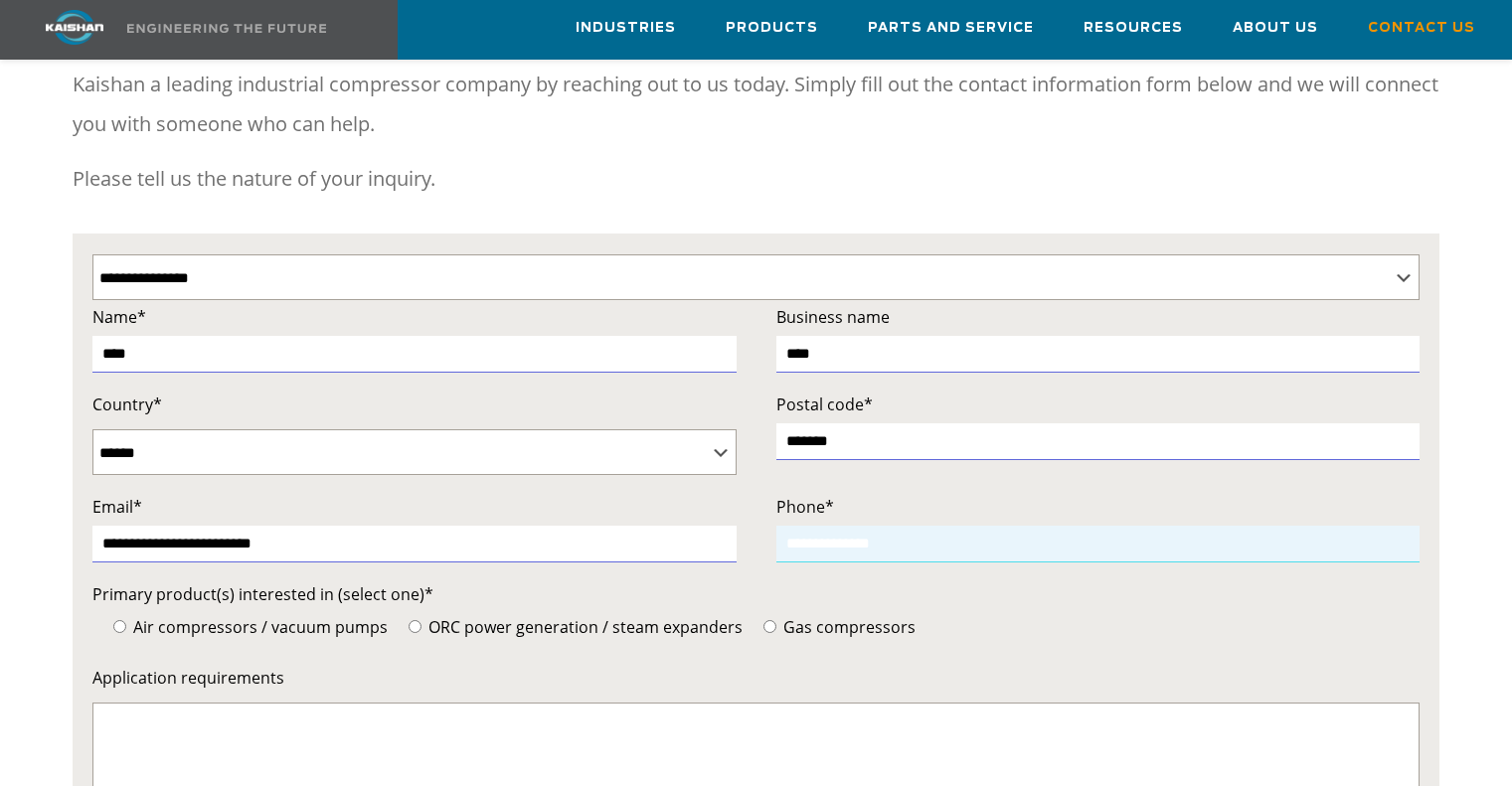 click at bounding box center [1098, 544] 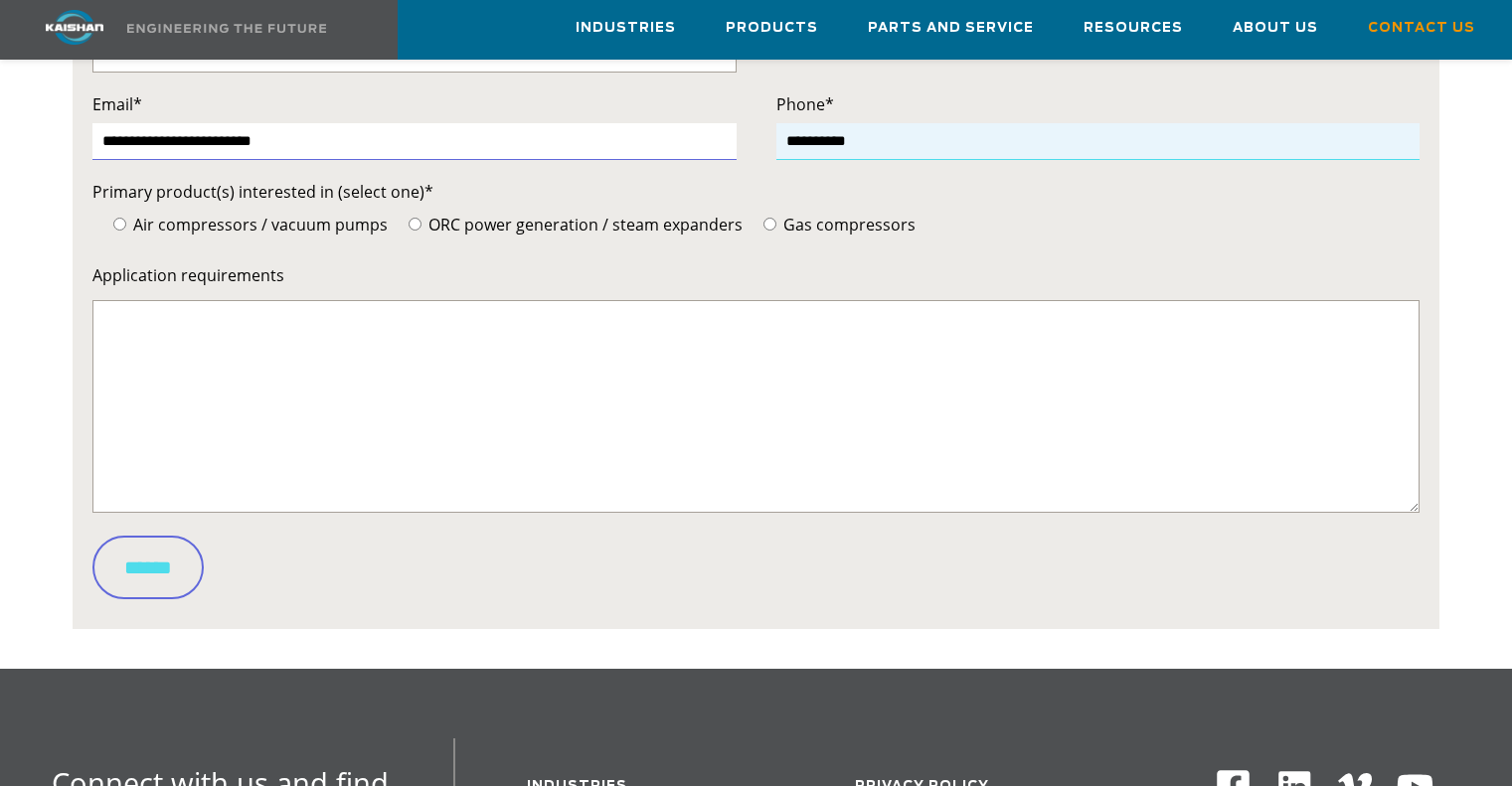 scroll, scrollTop: 765, scrollLeft: 0, axis: vertical 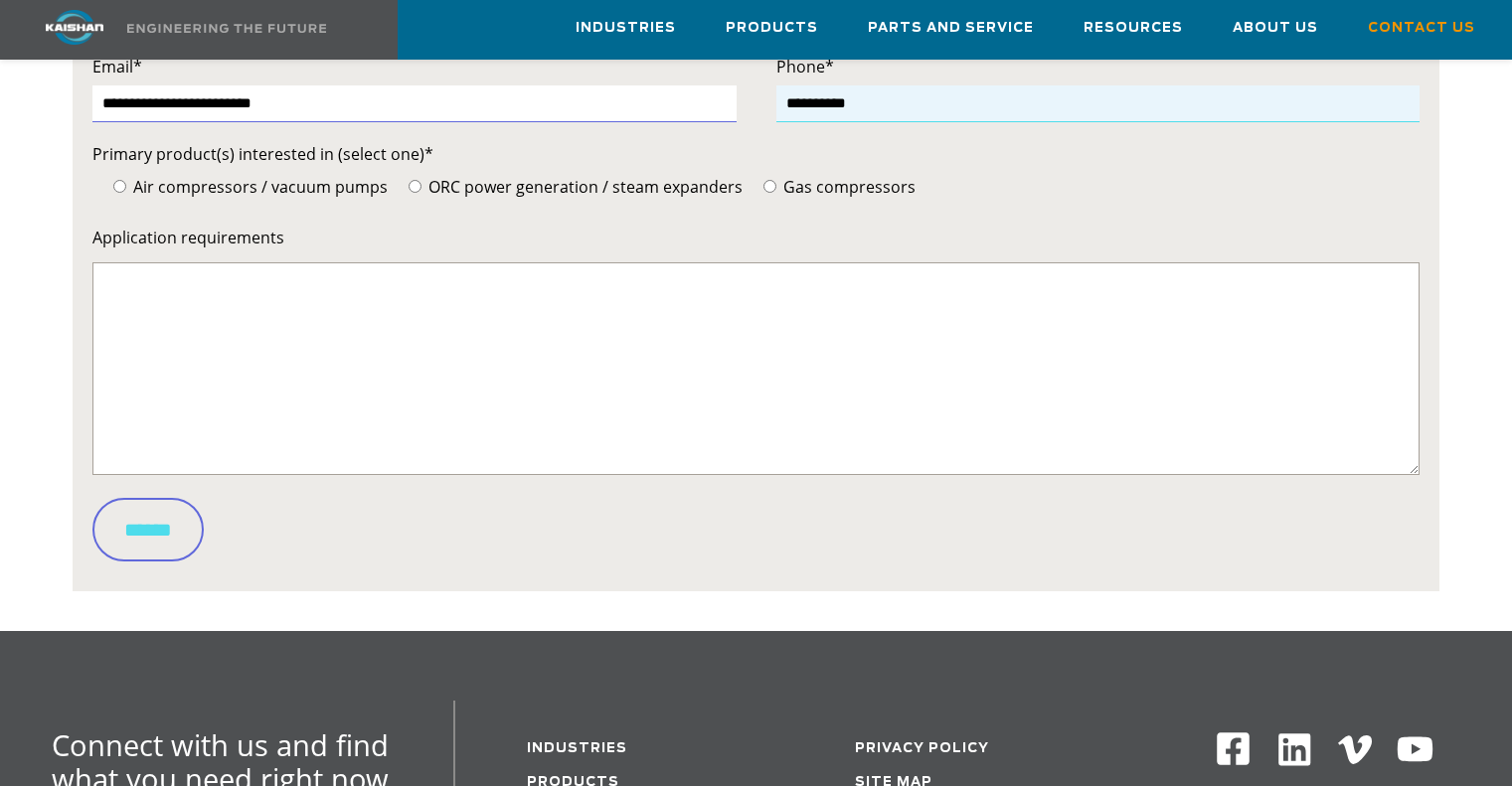 type on "**********" 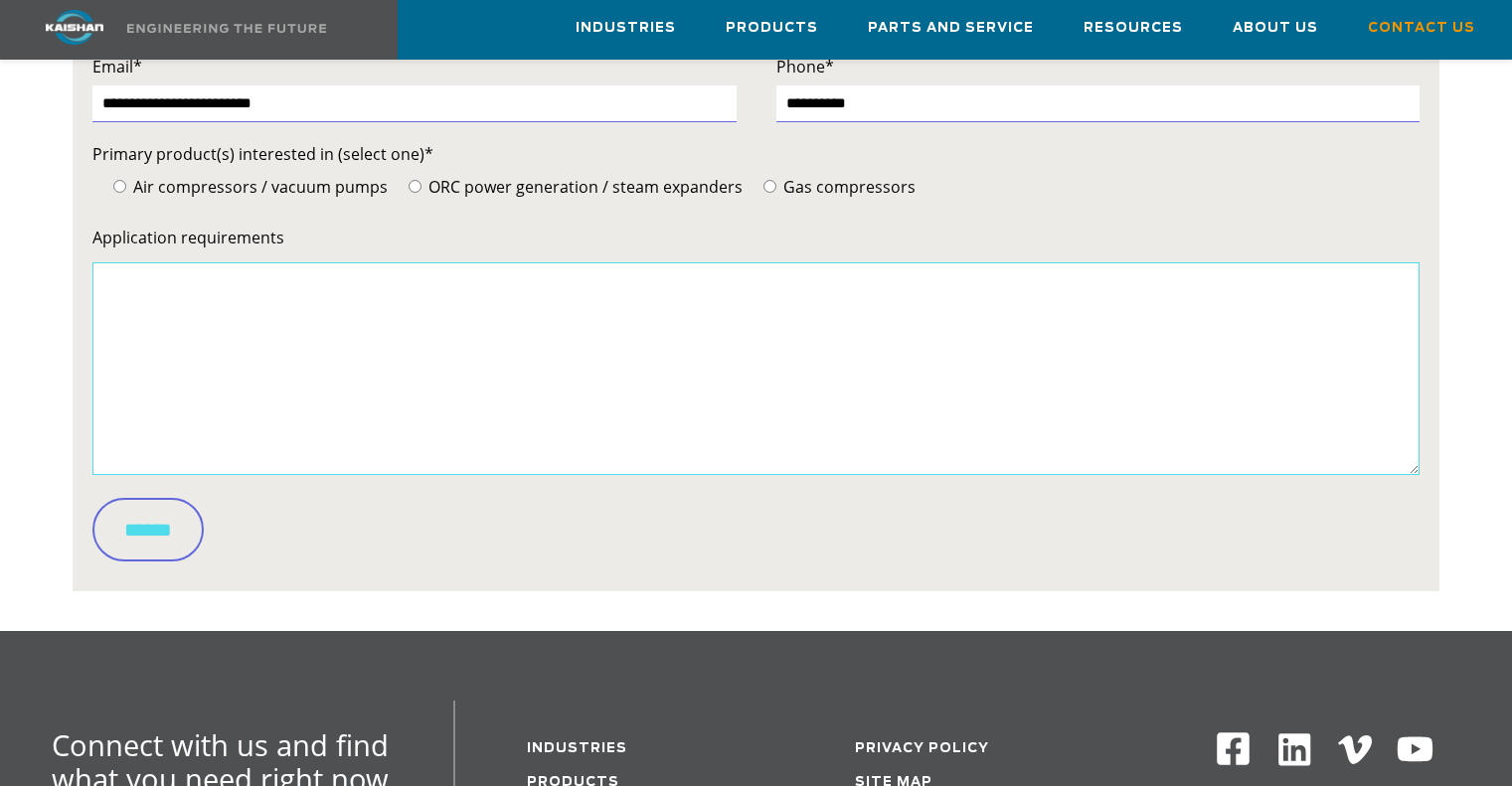 click on "Application requirements" at bounding box center (756, 369) 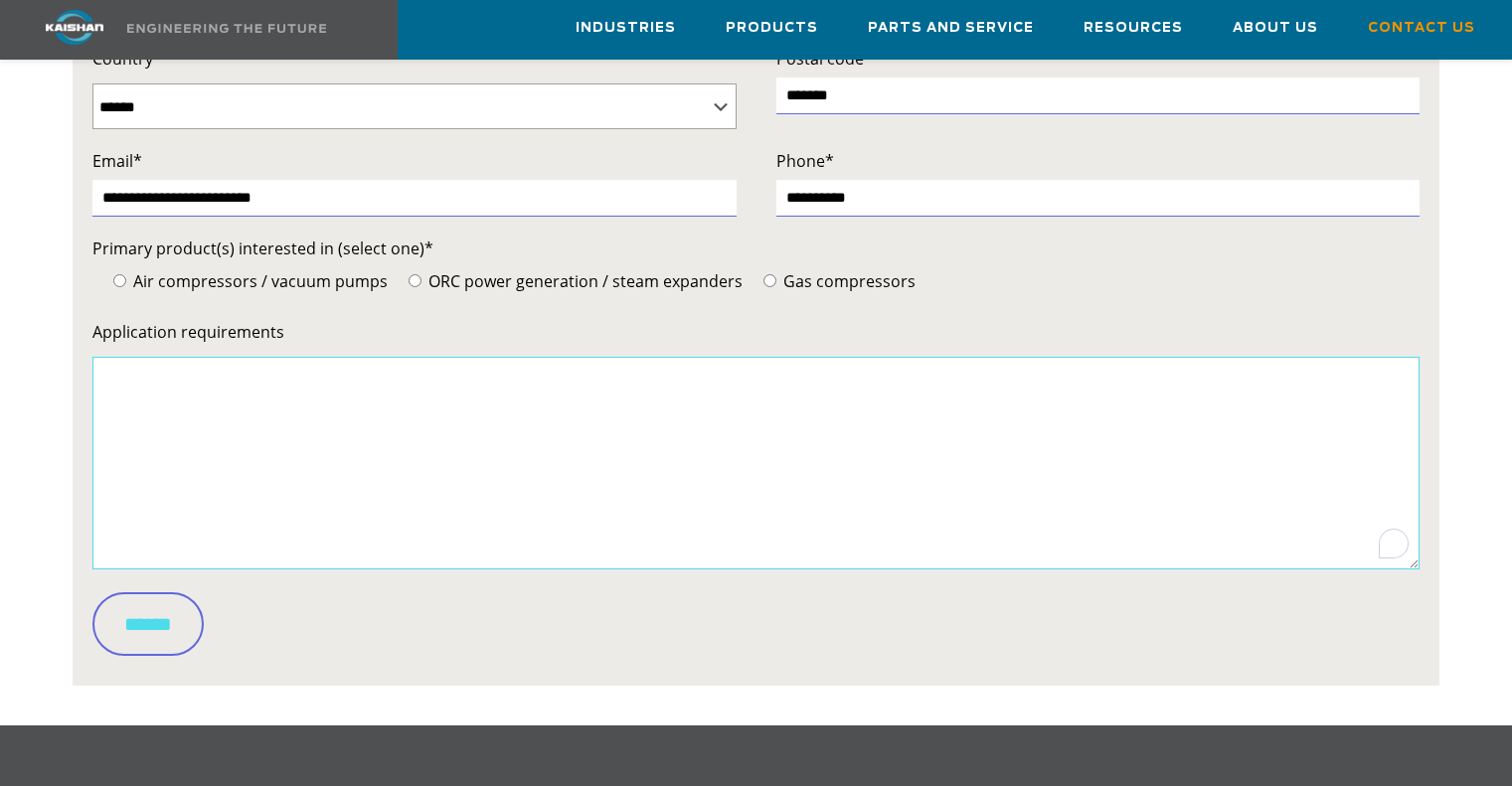 scroll, scrollTop: 694, scrollLeft: 0, axis: vertical 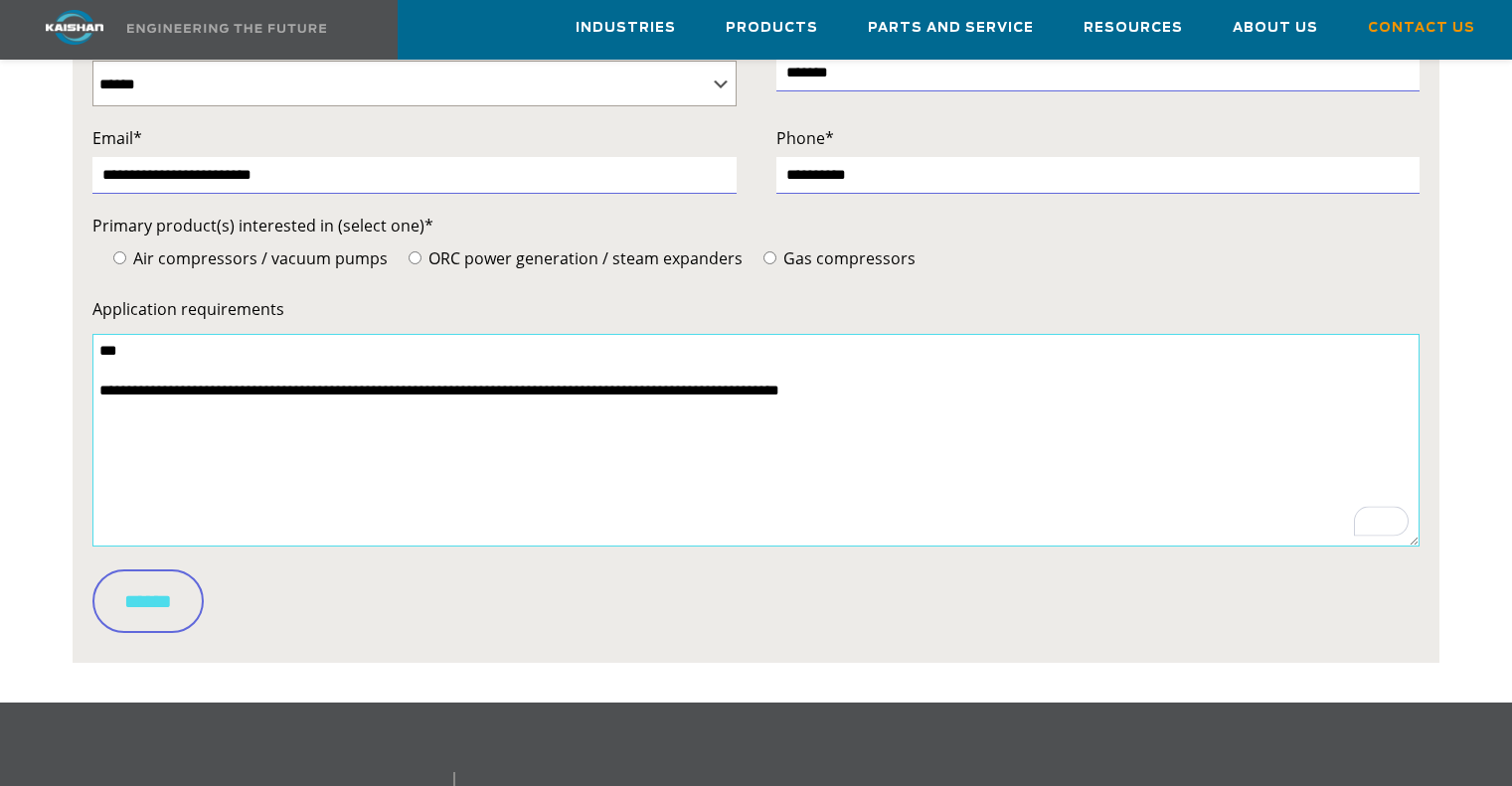 click on "**********" at bounding box center (756, 440) 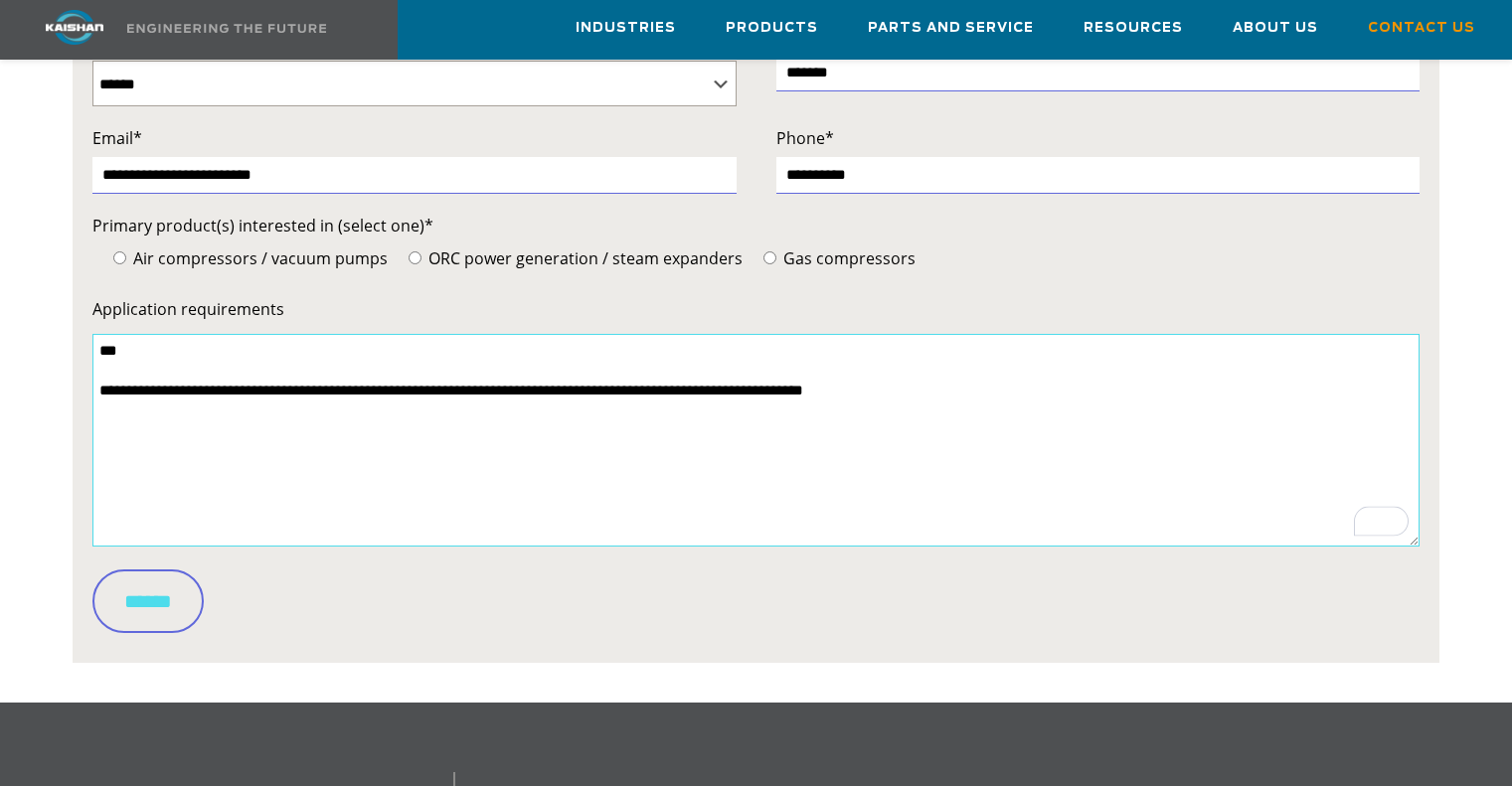 click on "**********" at bounding box center (756, 440) 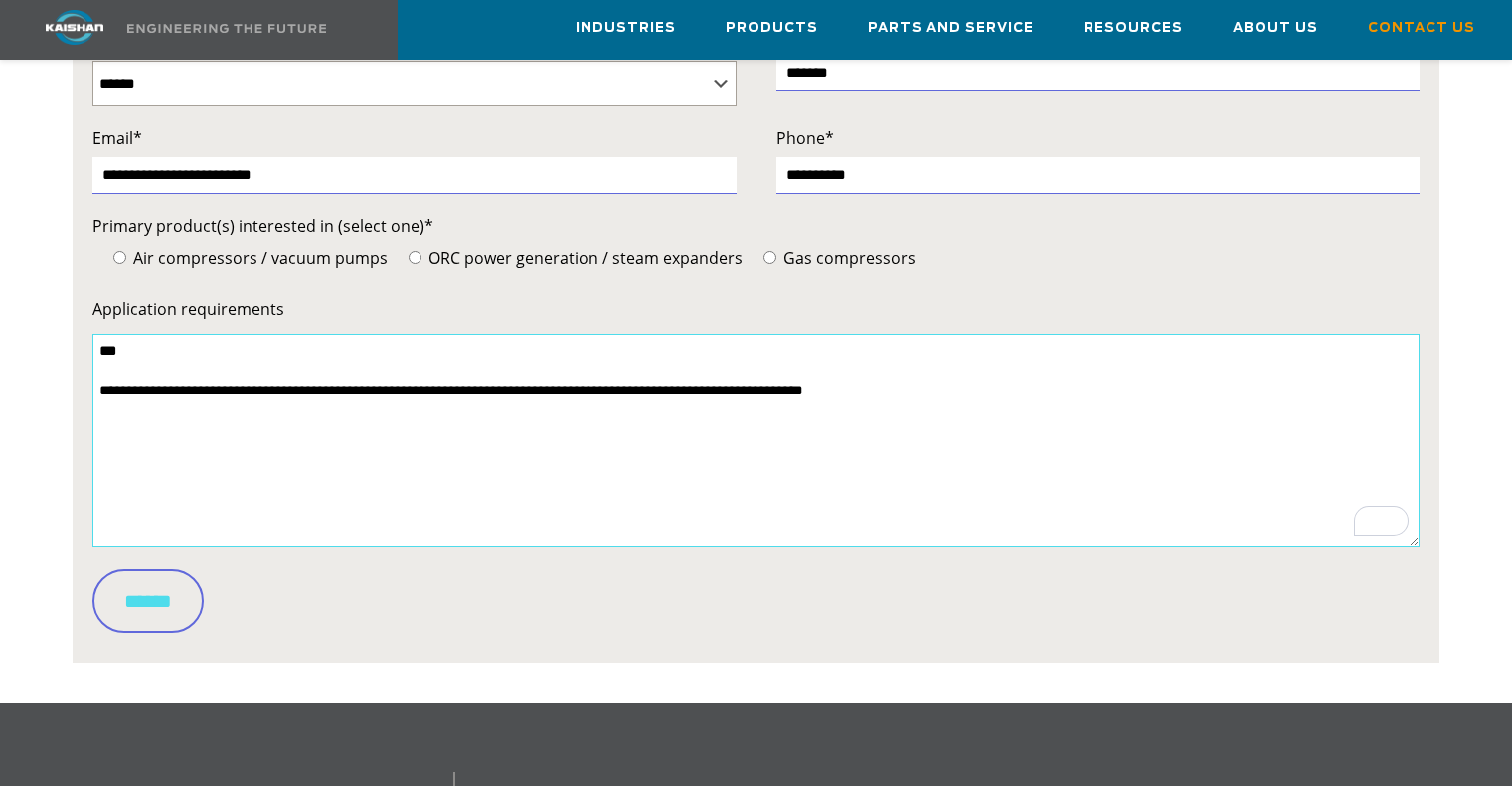 click on "**********" at bounding box center (756, 440) 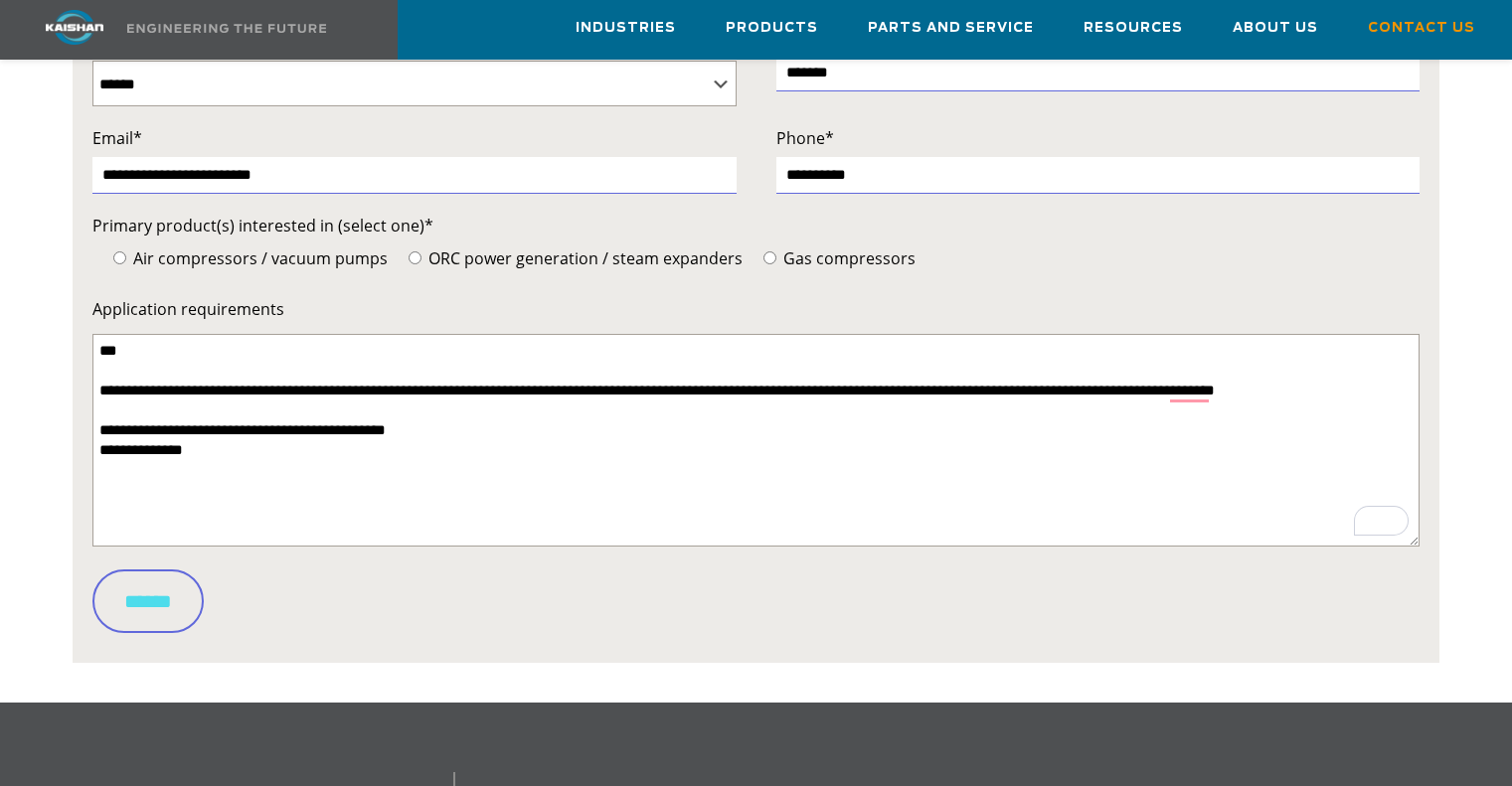 click on "Phone*" at bounding box center (1098, 138) 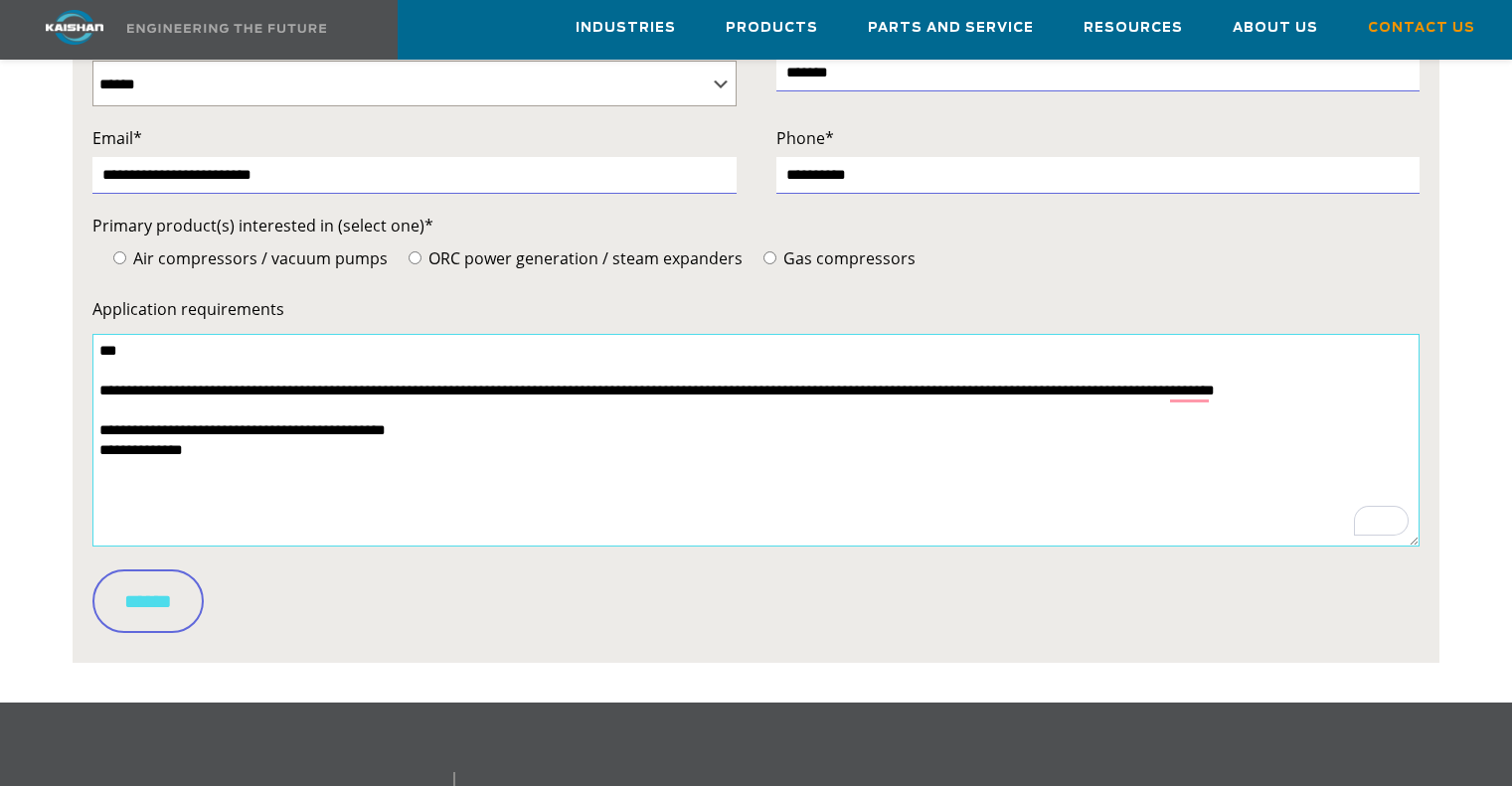 click on "**********" at bounding box center [756, 440] 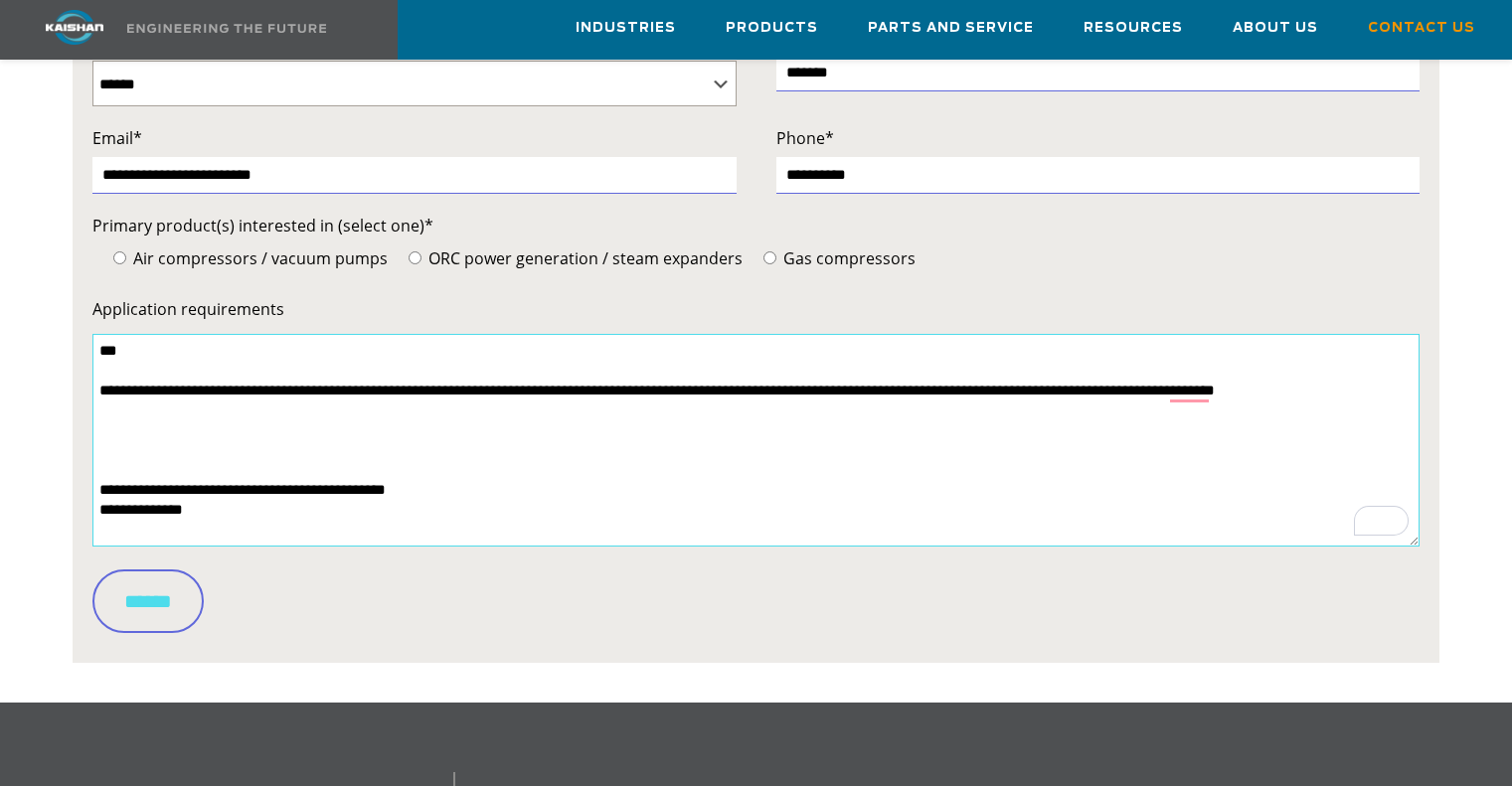 click on "**********" at bounding box center [756, 440] 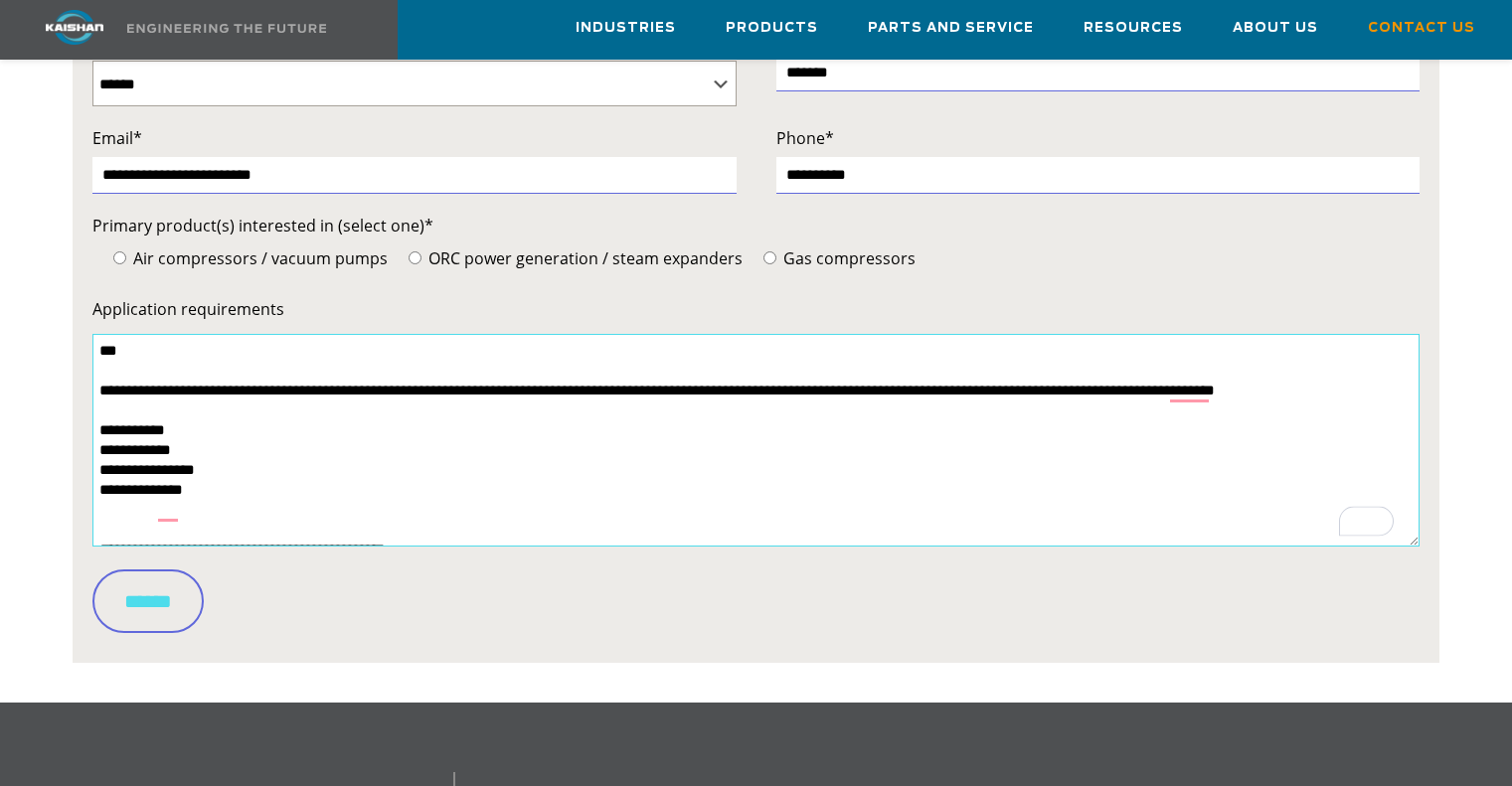scroll, scrollTop: 60, scrollLeft: 0, axis: vertical 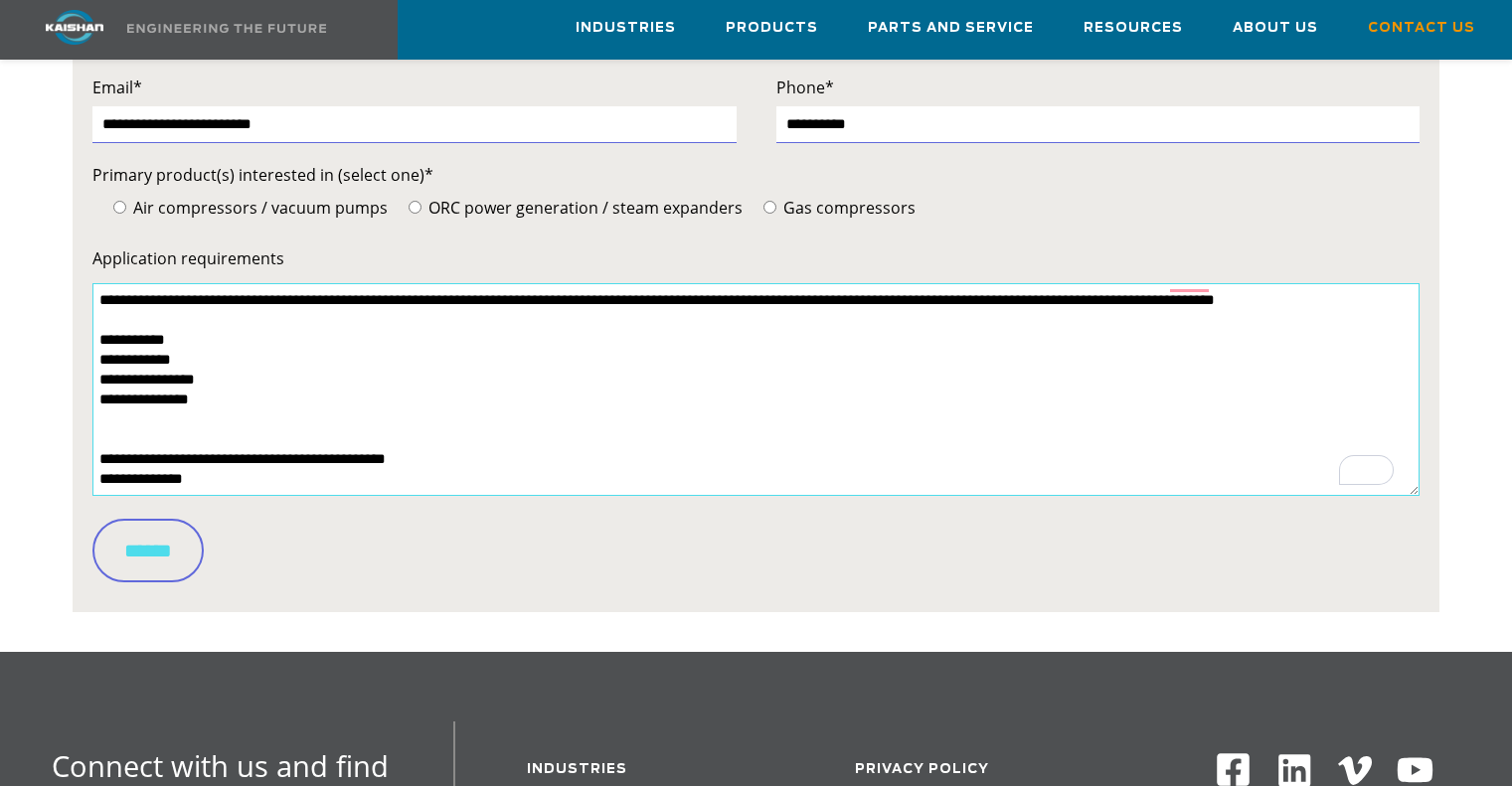 click on "**********" at bounding box center [756, 390] 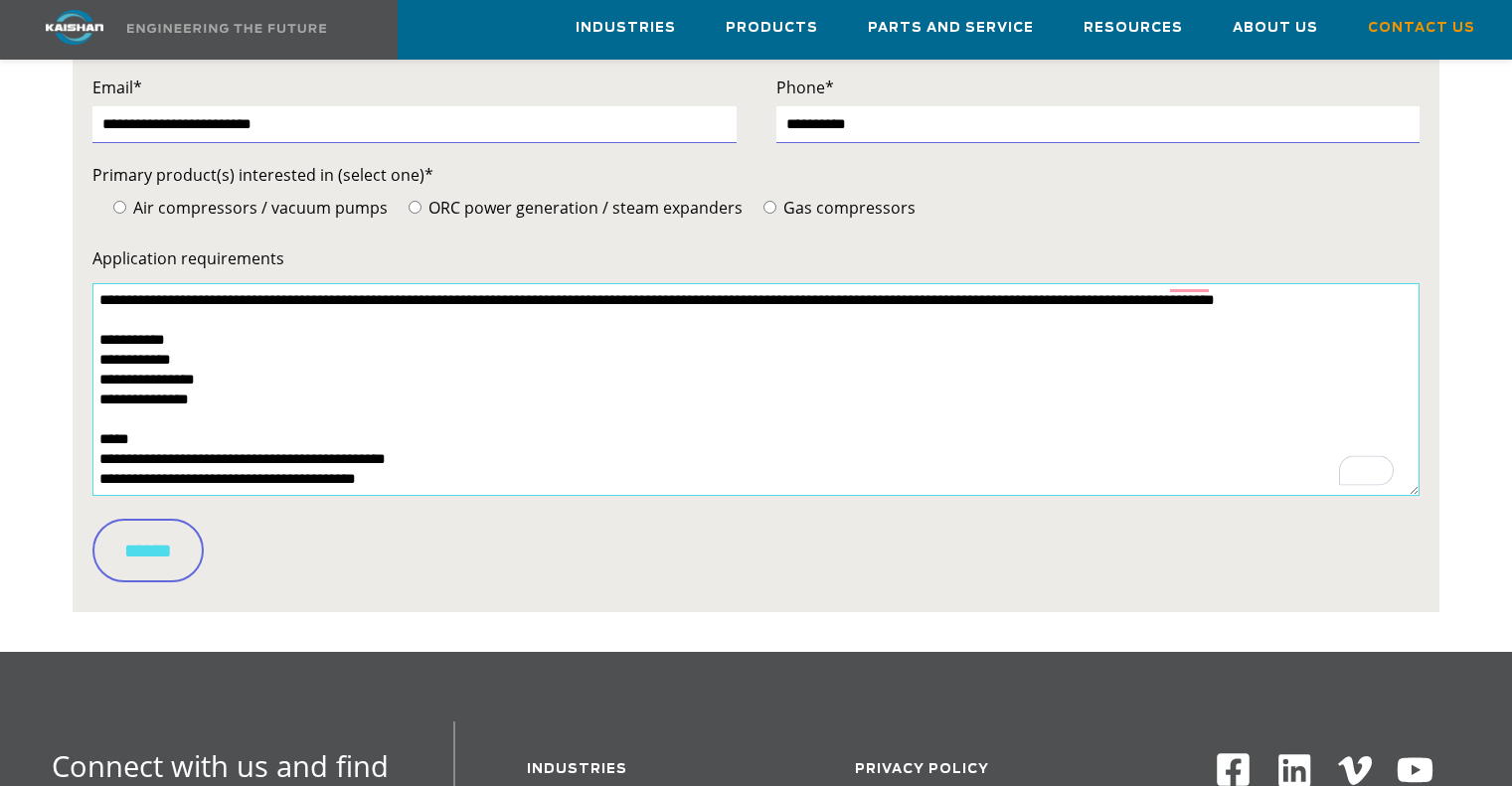 click on "**********" at bounding box center (756, 390) 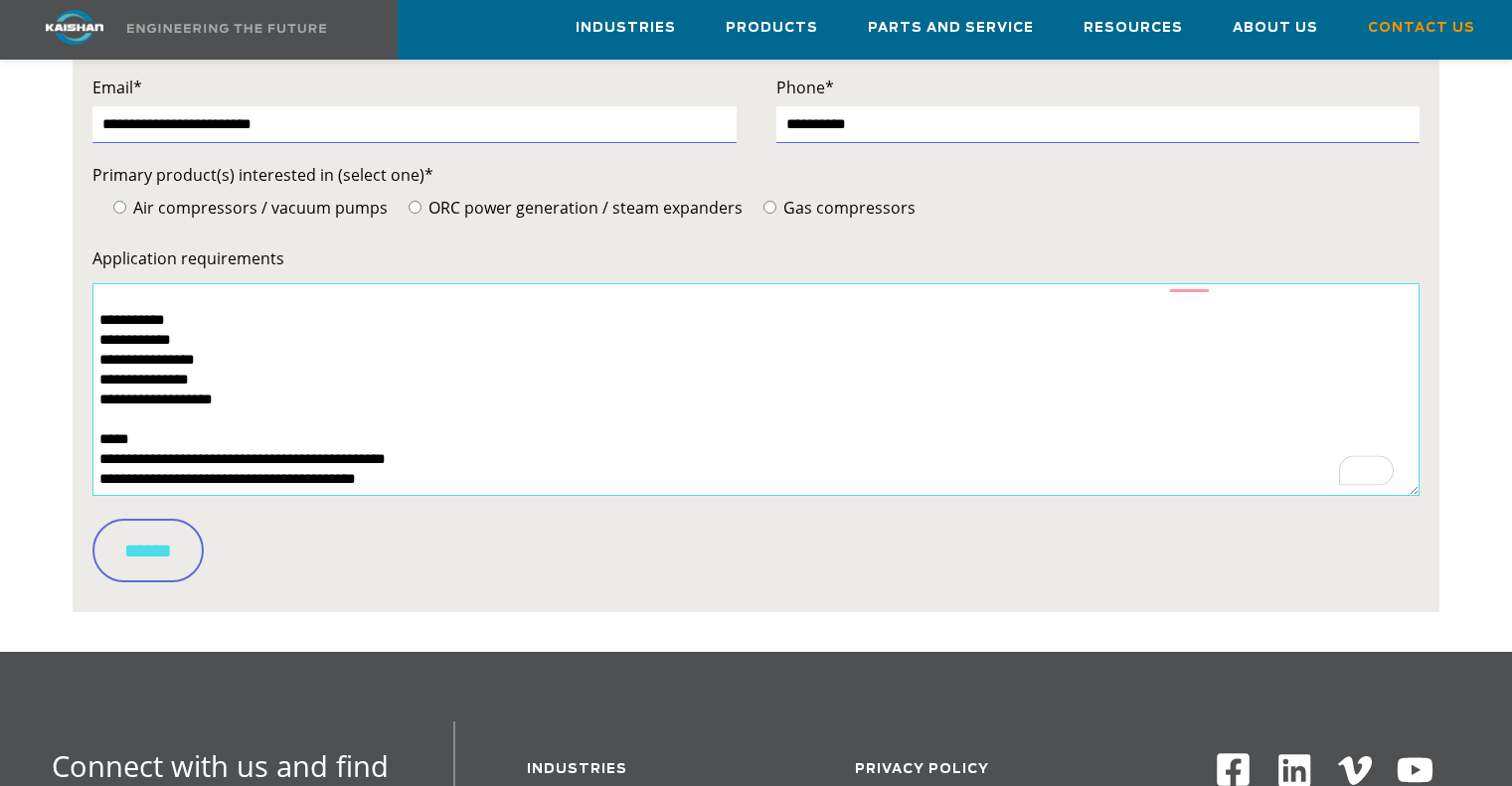 click on "**********" at bounding box center [756, 390] 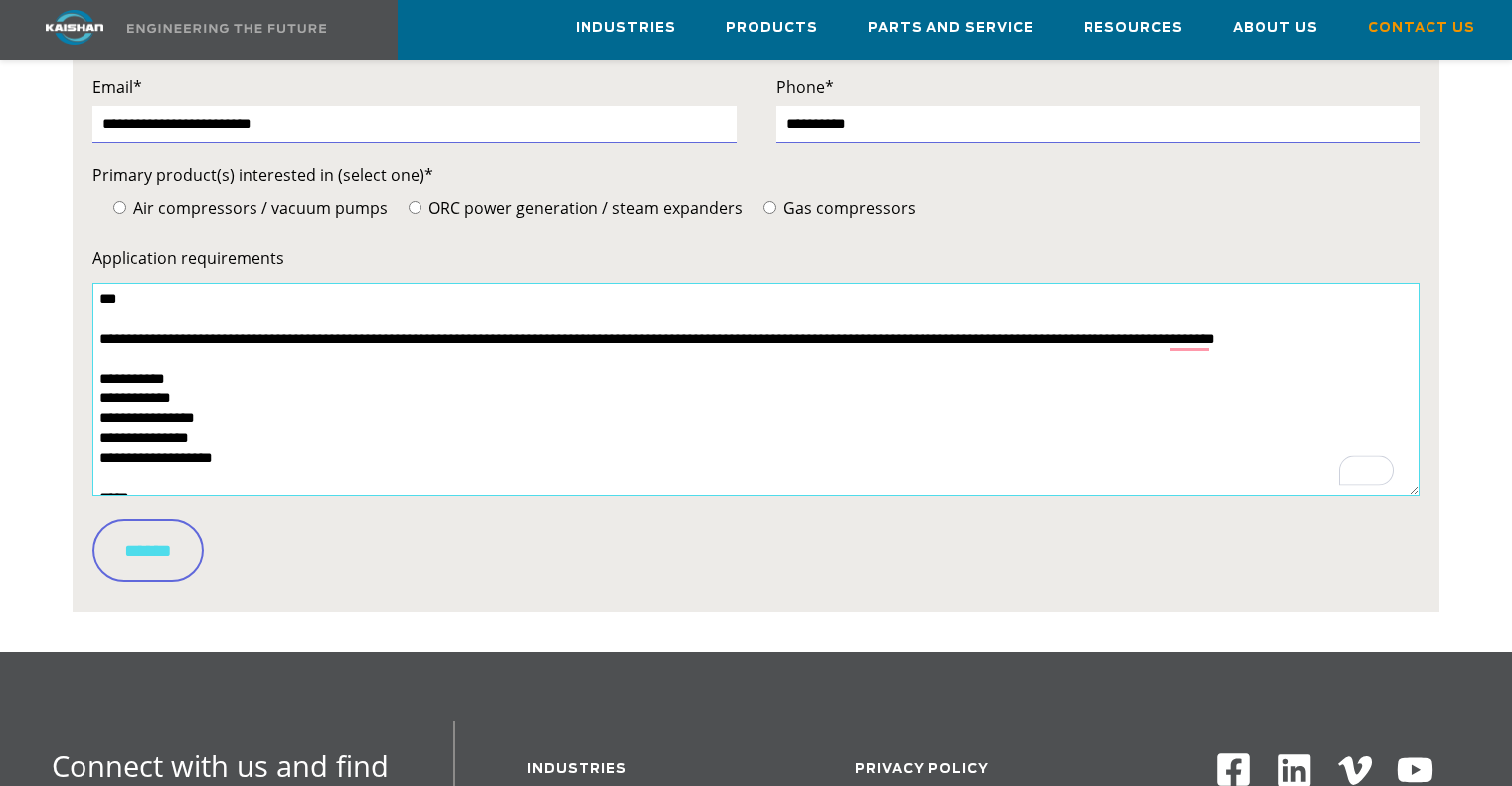 scroll, scrollTop: 0, scrollLeft: 0, axis: both 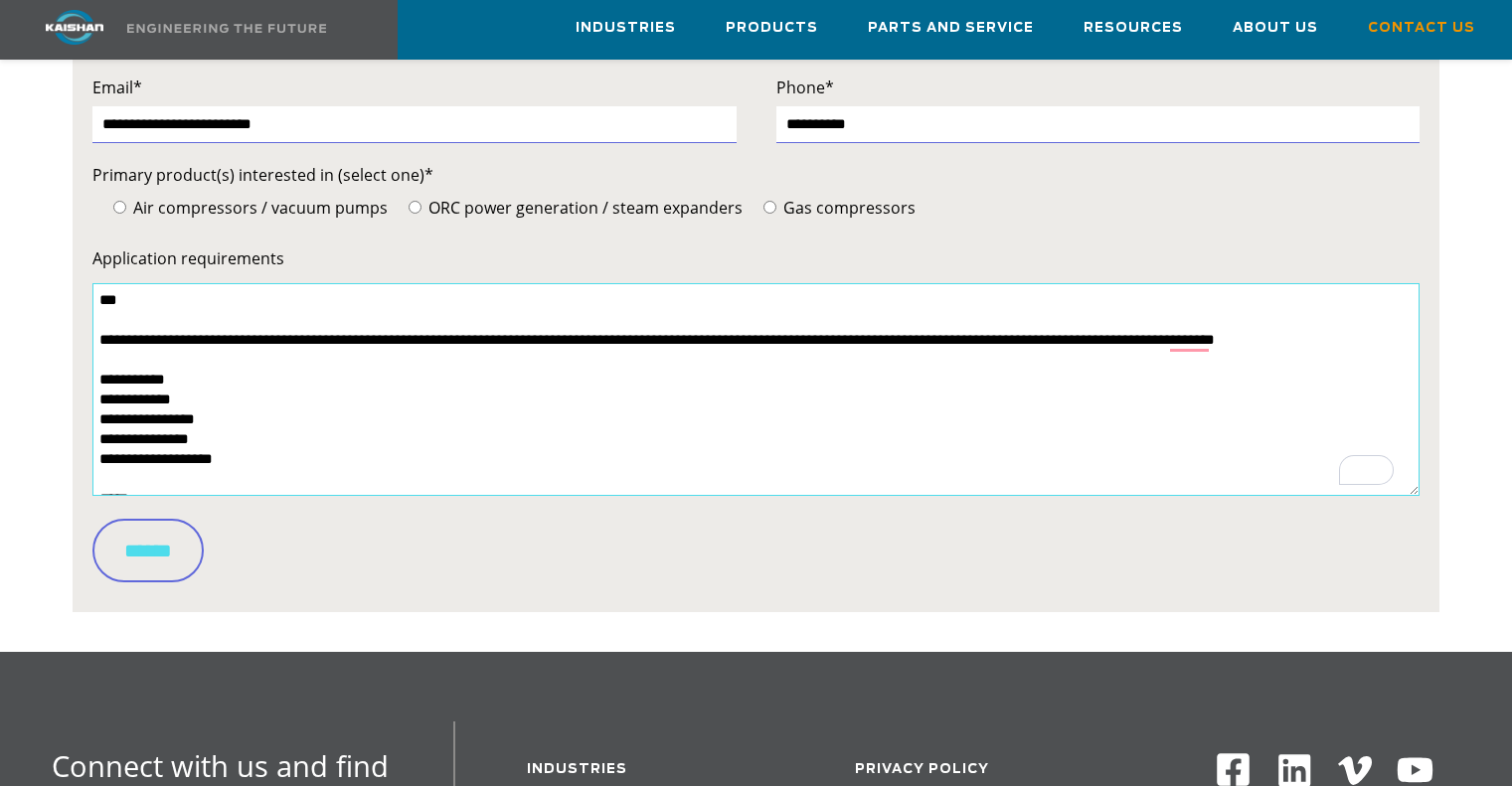 click on "**********" at bounding box center [756, 390] 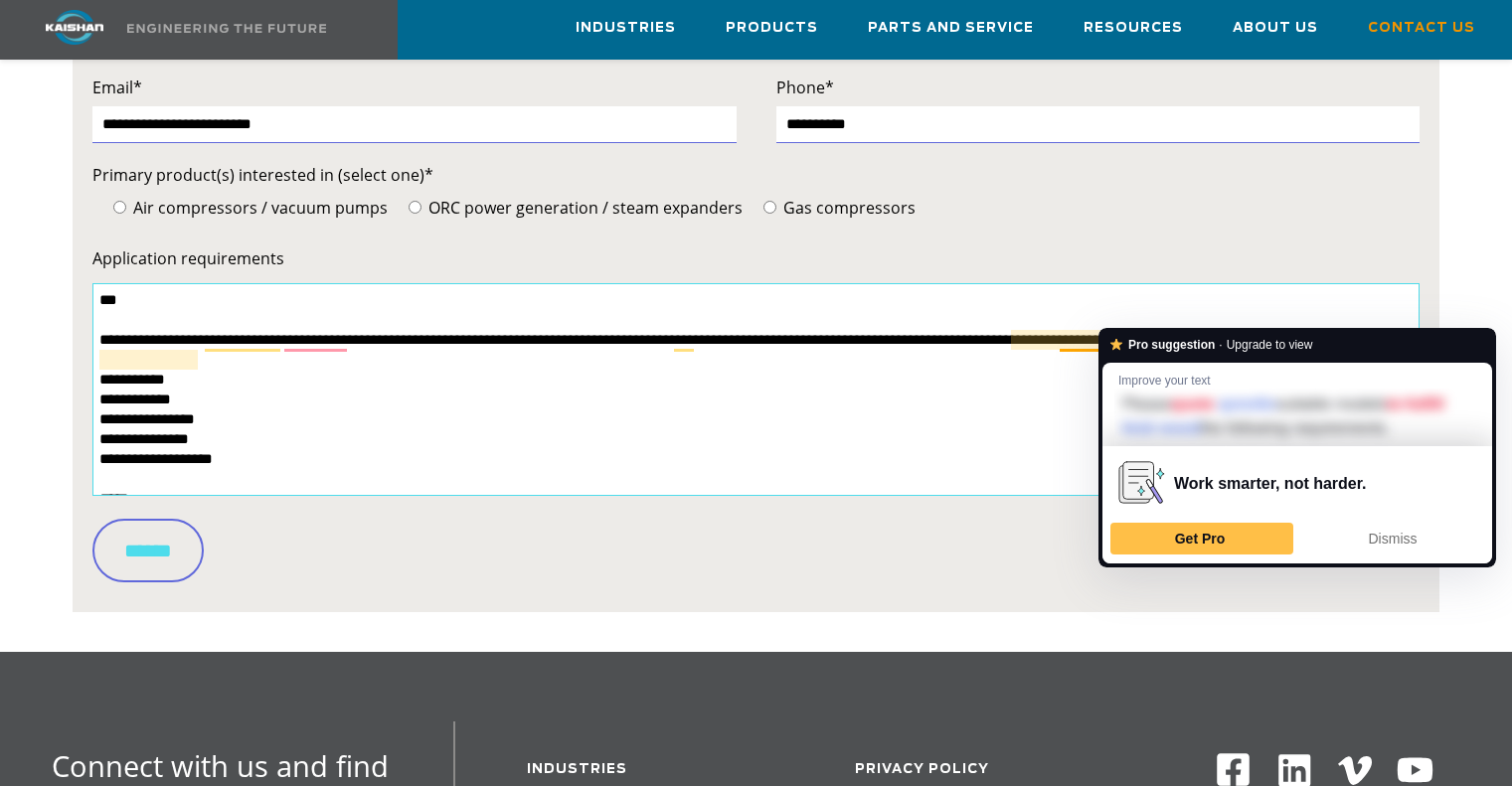 click on "**********" at bounding box center (756, 390) 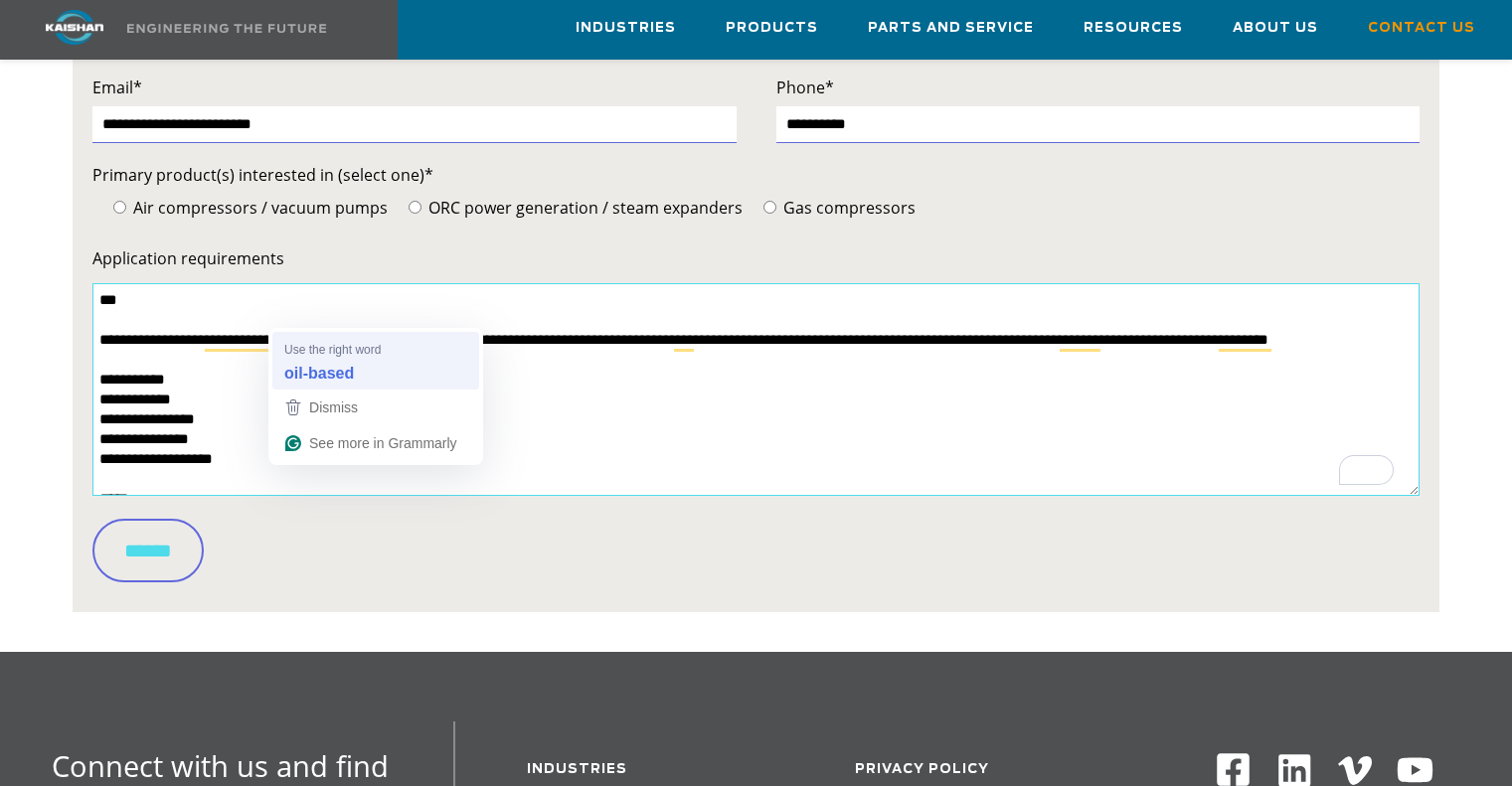 type on "**********" 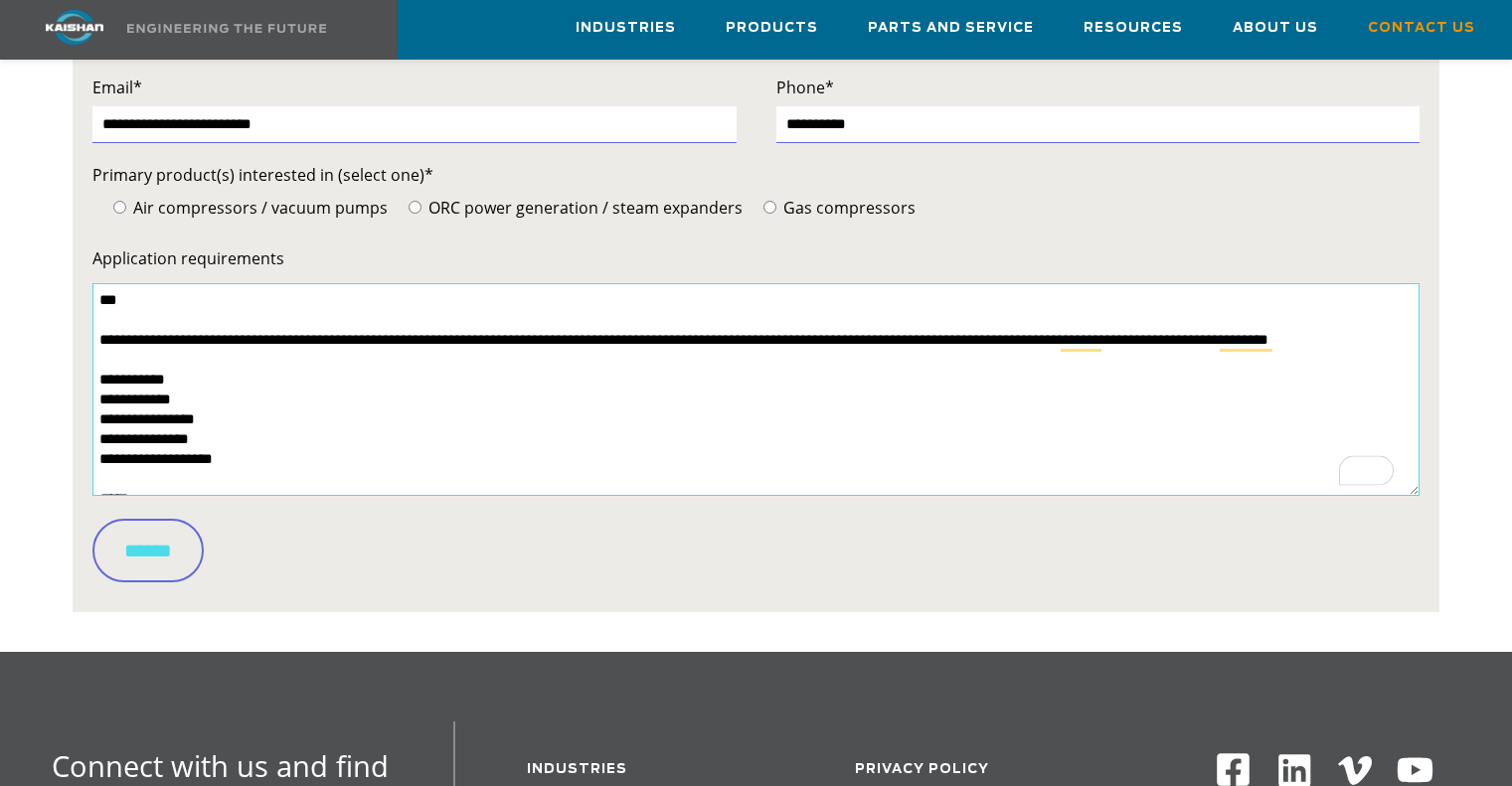 click on "**********" at bounding box center [756, 390] 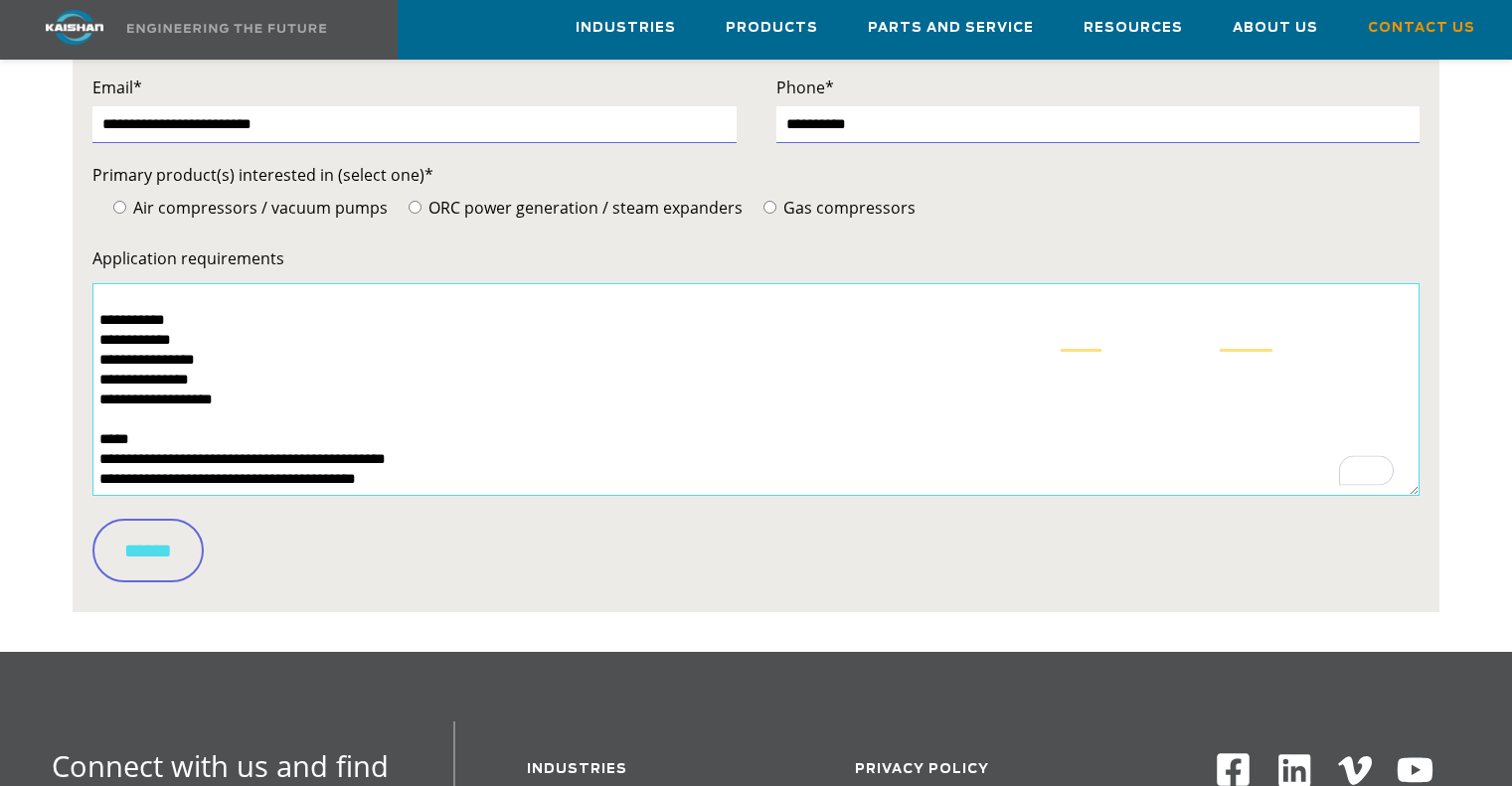 scroll, scrollTop: 79, scrollLeft: 0, axis: vertical 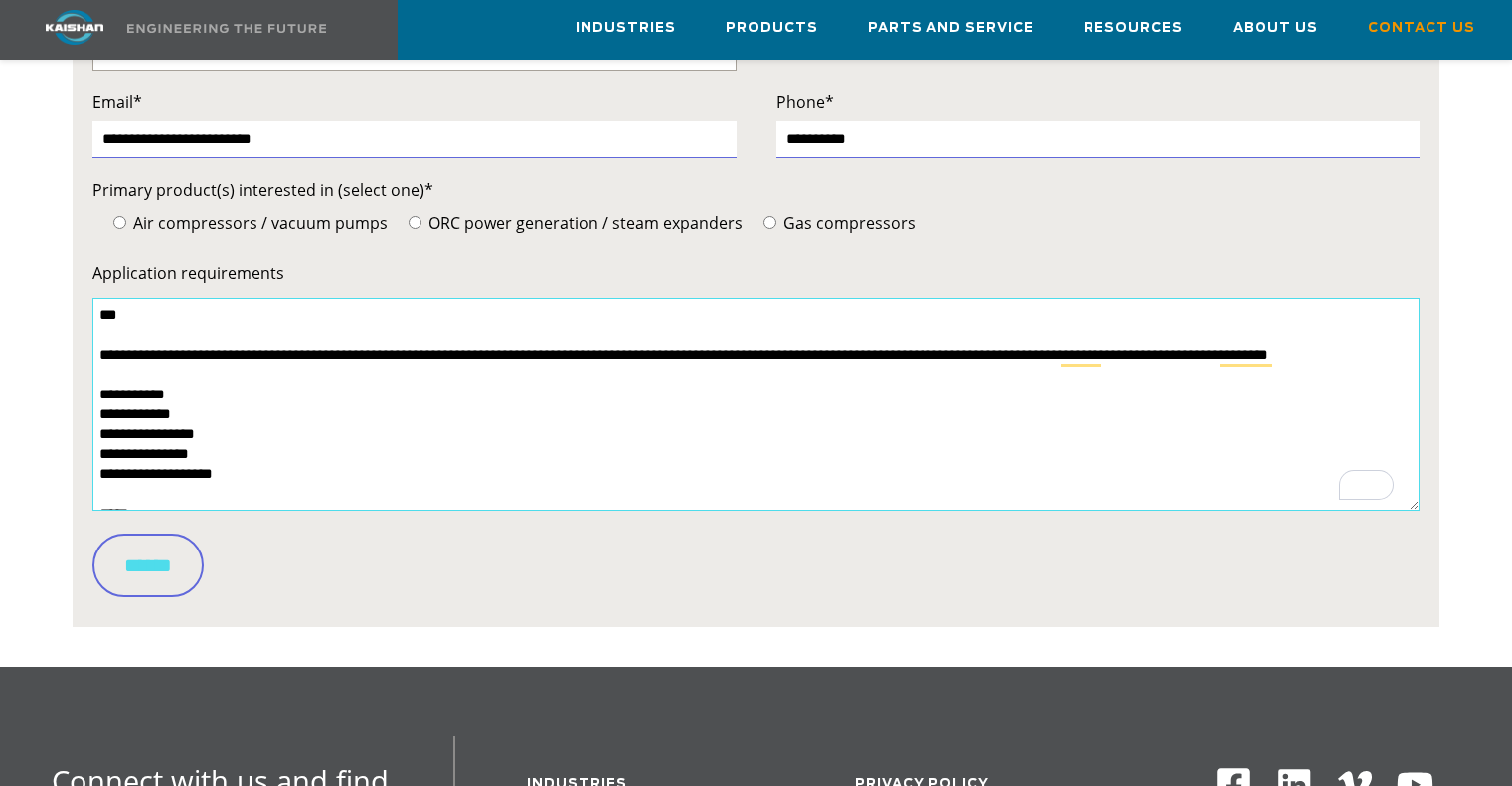 click on "**********" at bounding box center [756, 404] 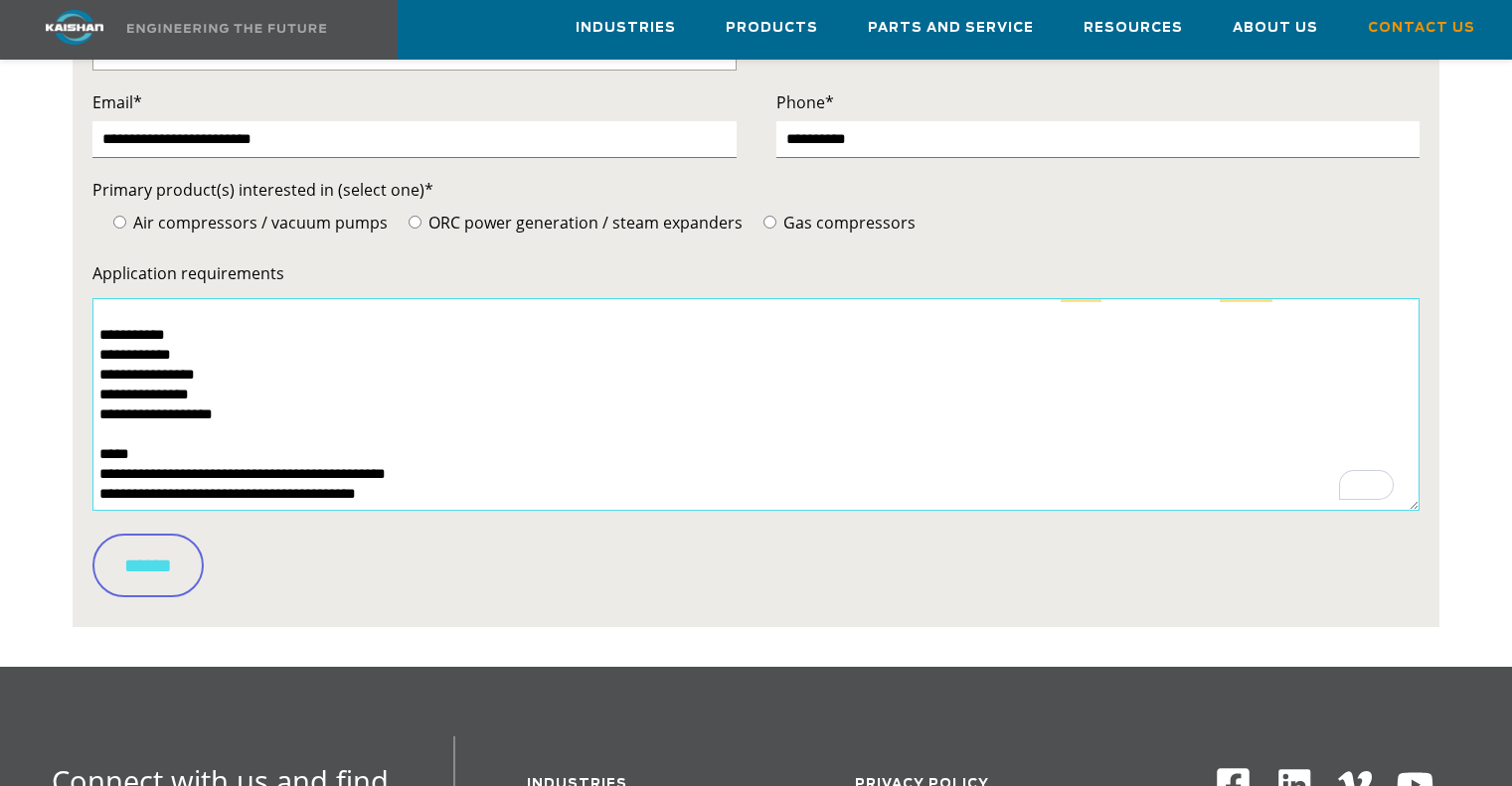 scroll 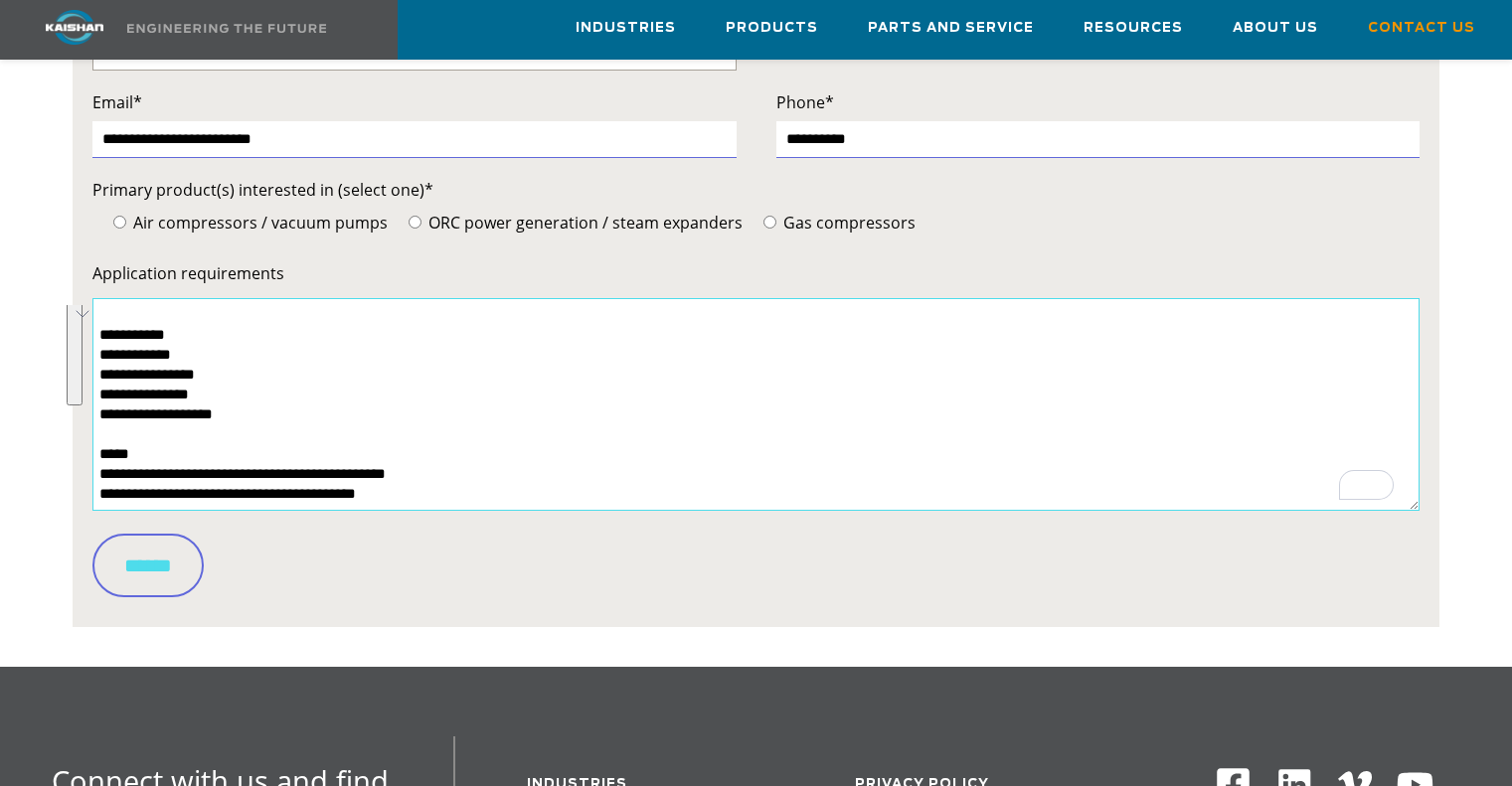 drag, startPoint x: 98, startPoint y: 381, endPoint x: 402, endPoint y: 466, distance: 315.65963 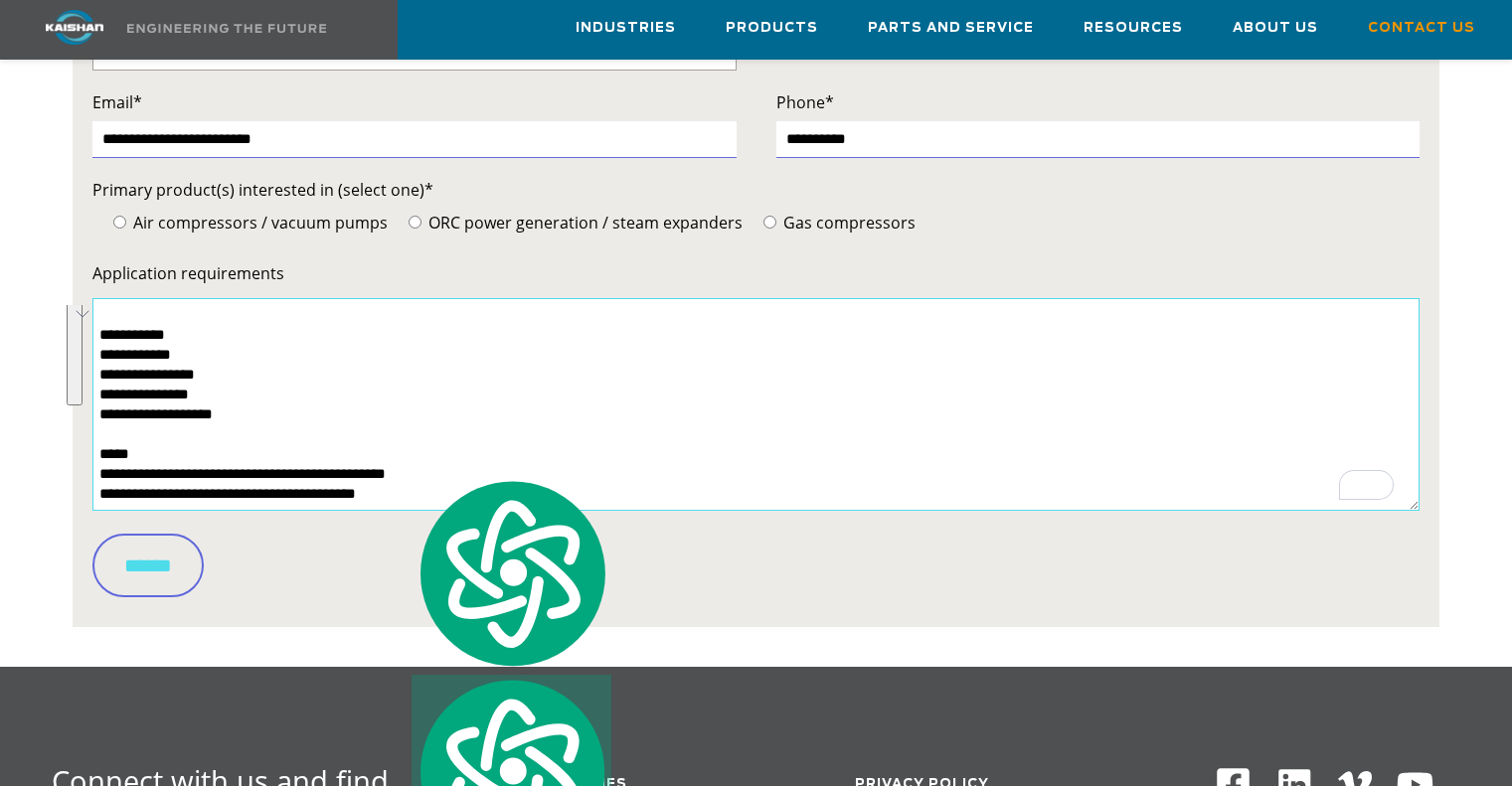 click on "**********" at bounding box center [756, 404] 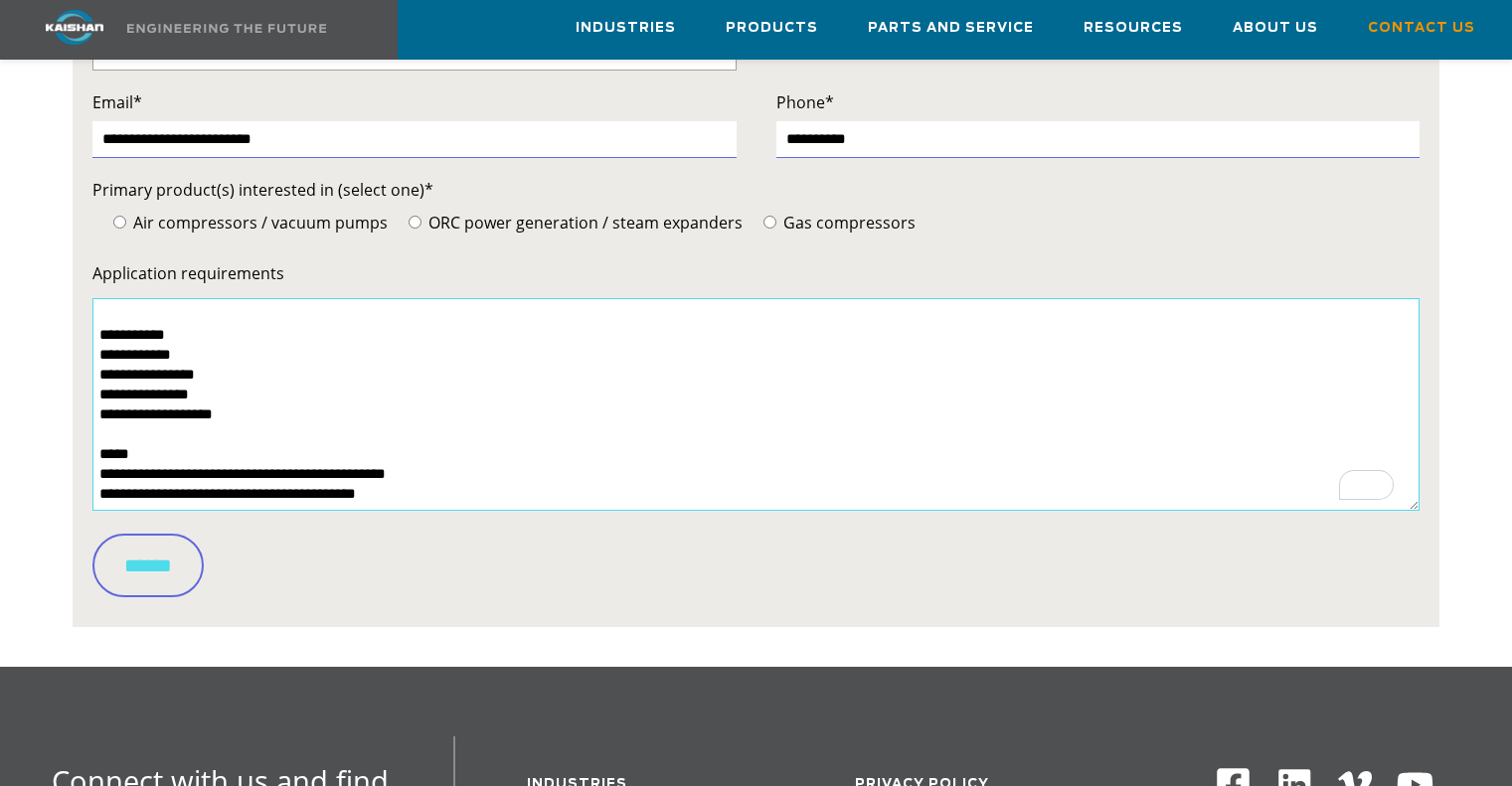 type on "**********" 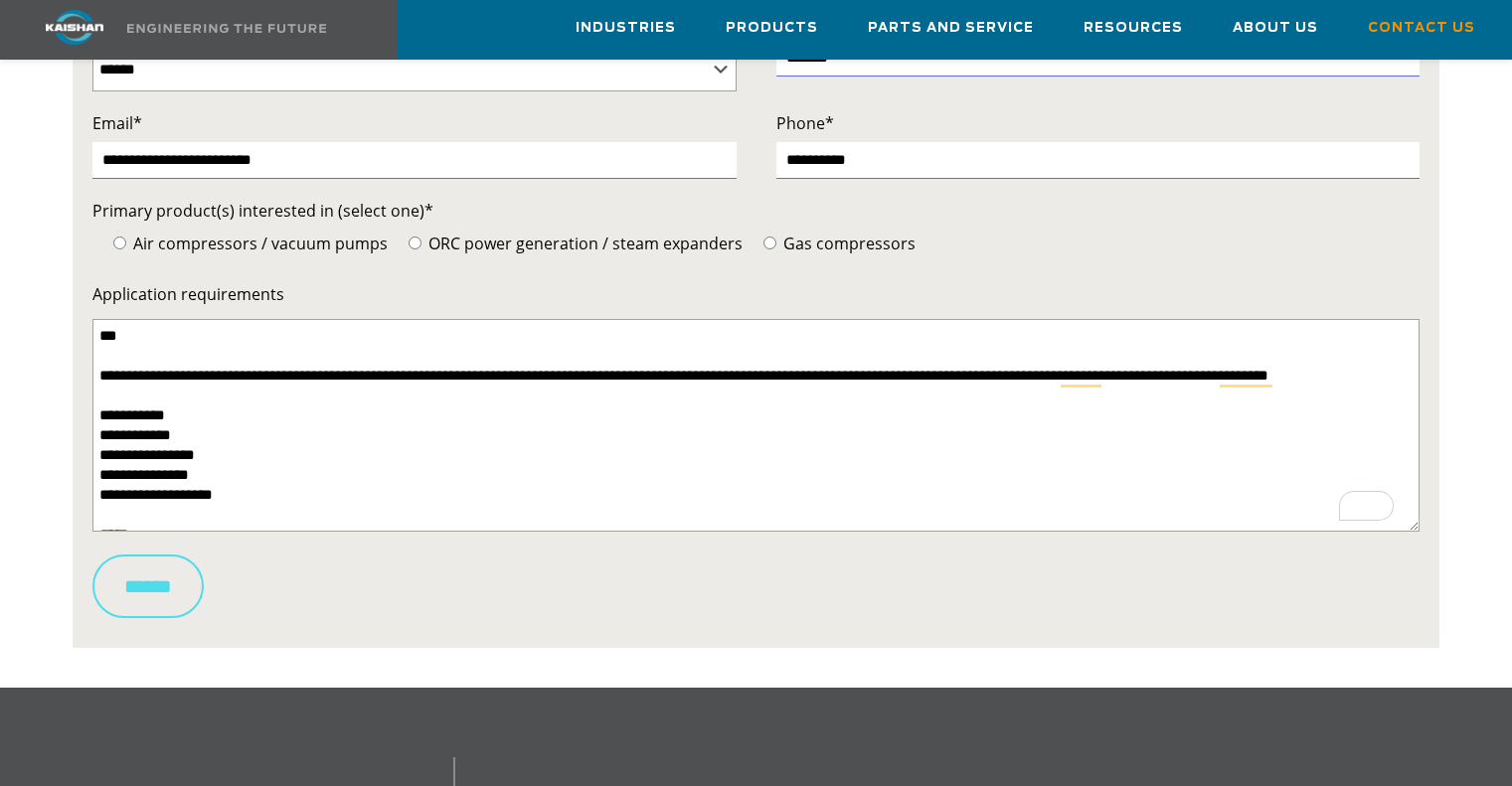 click on "******" at bounding box center [148, 586] 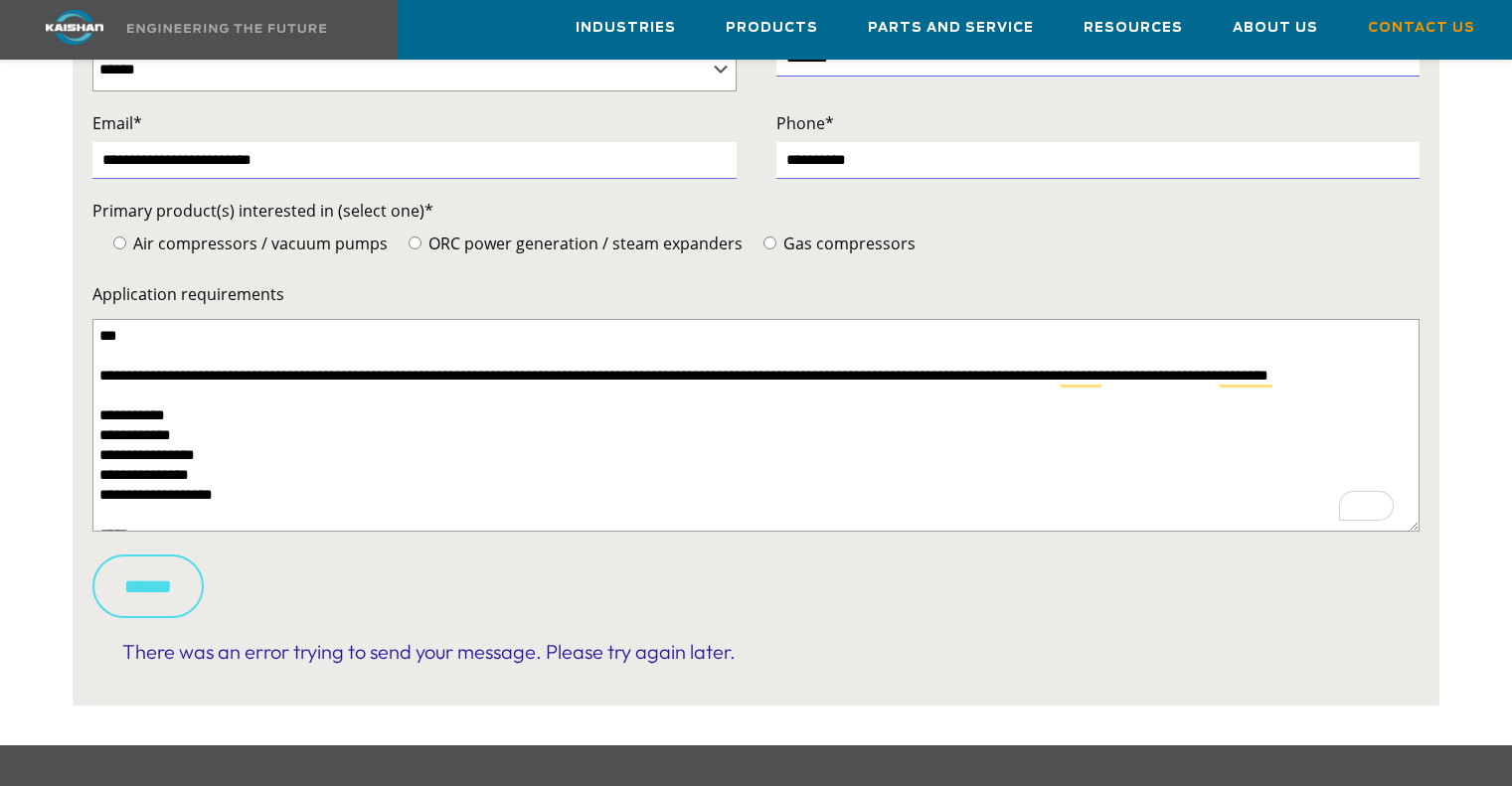 click on "******" at bounding box center (148, 586) 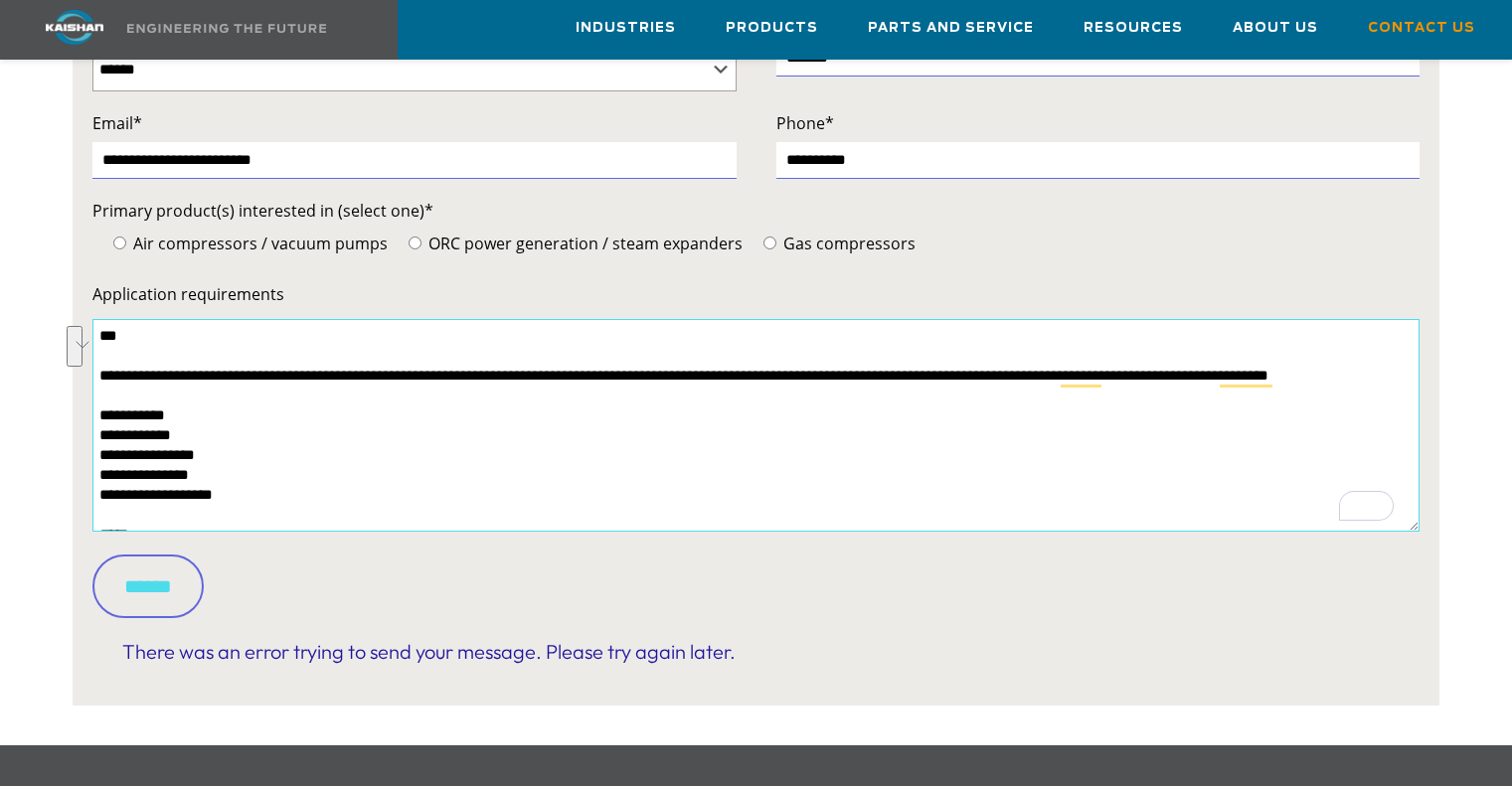 drag, startPoint x: 204, startPoint y: 369, endPoint x: 85, endPoint y: 345, distance: 121.39605 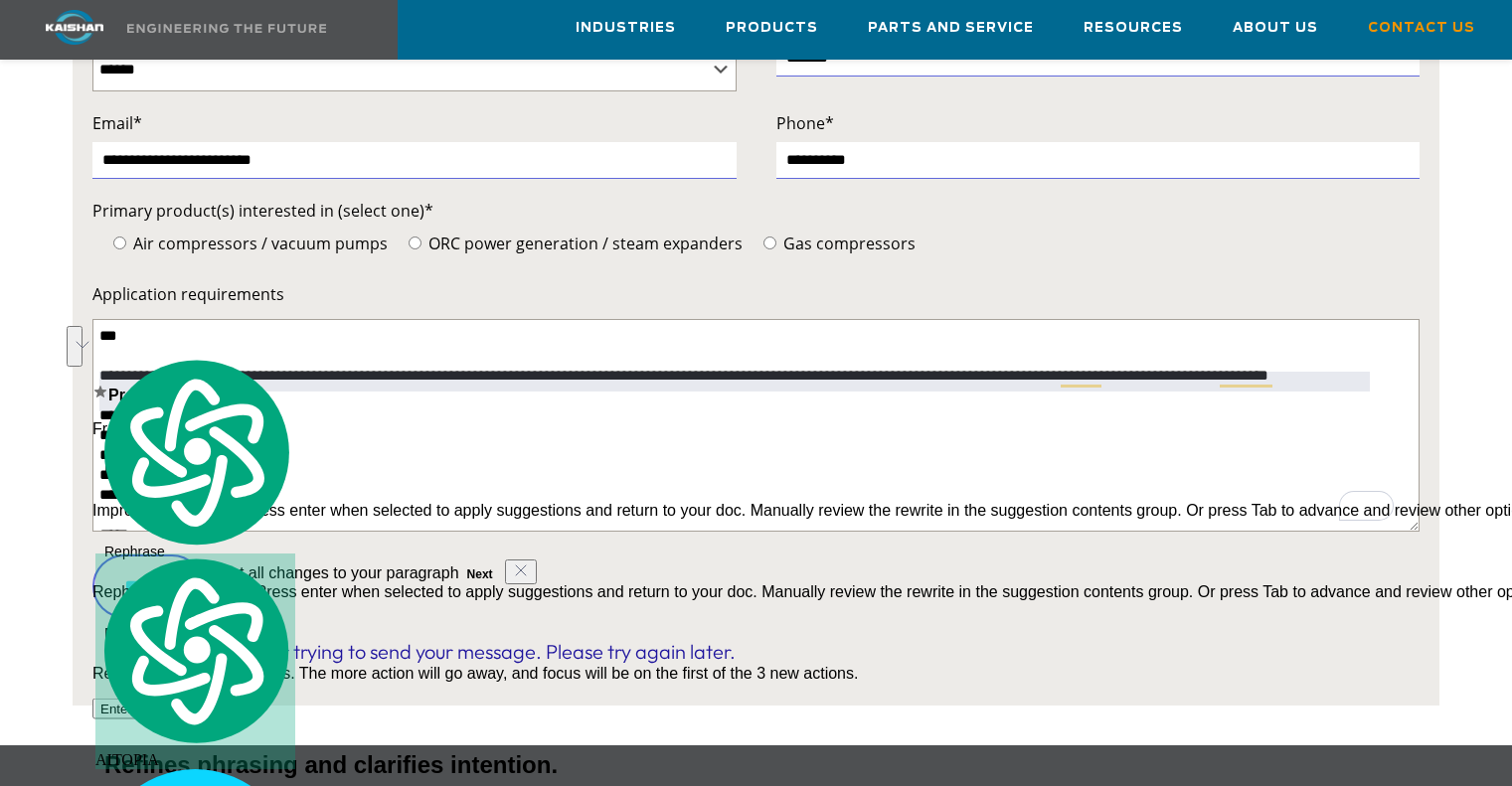 type 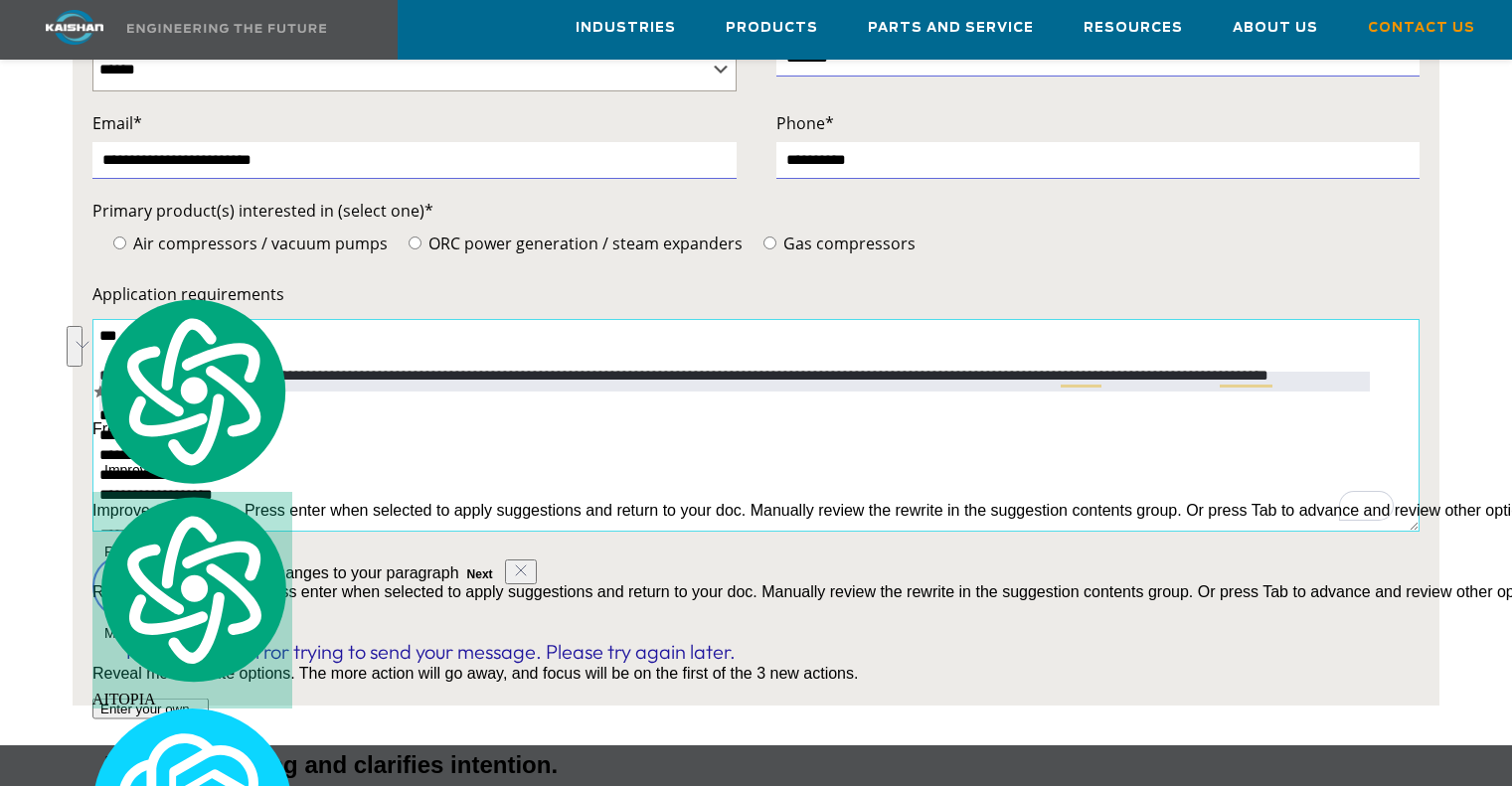 click on "**********" at bounding box center (756, 425) 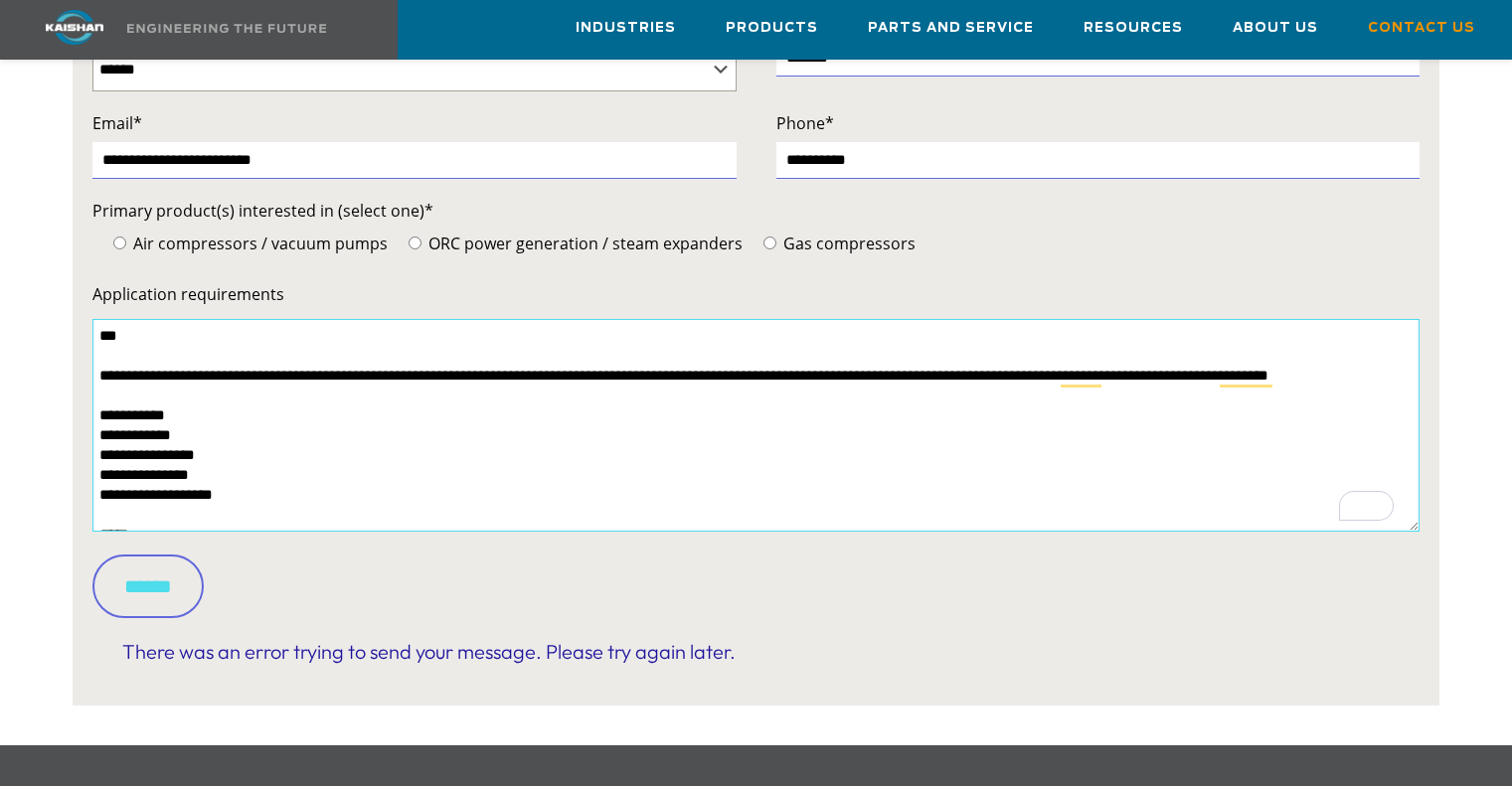 click on "**********" at bounding box center (756, 425) 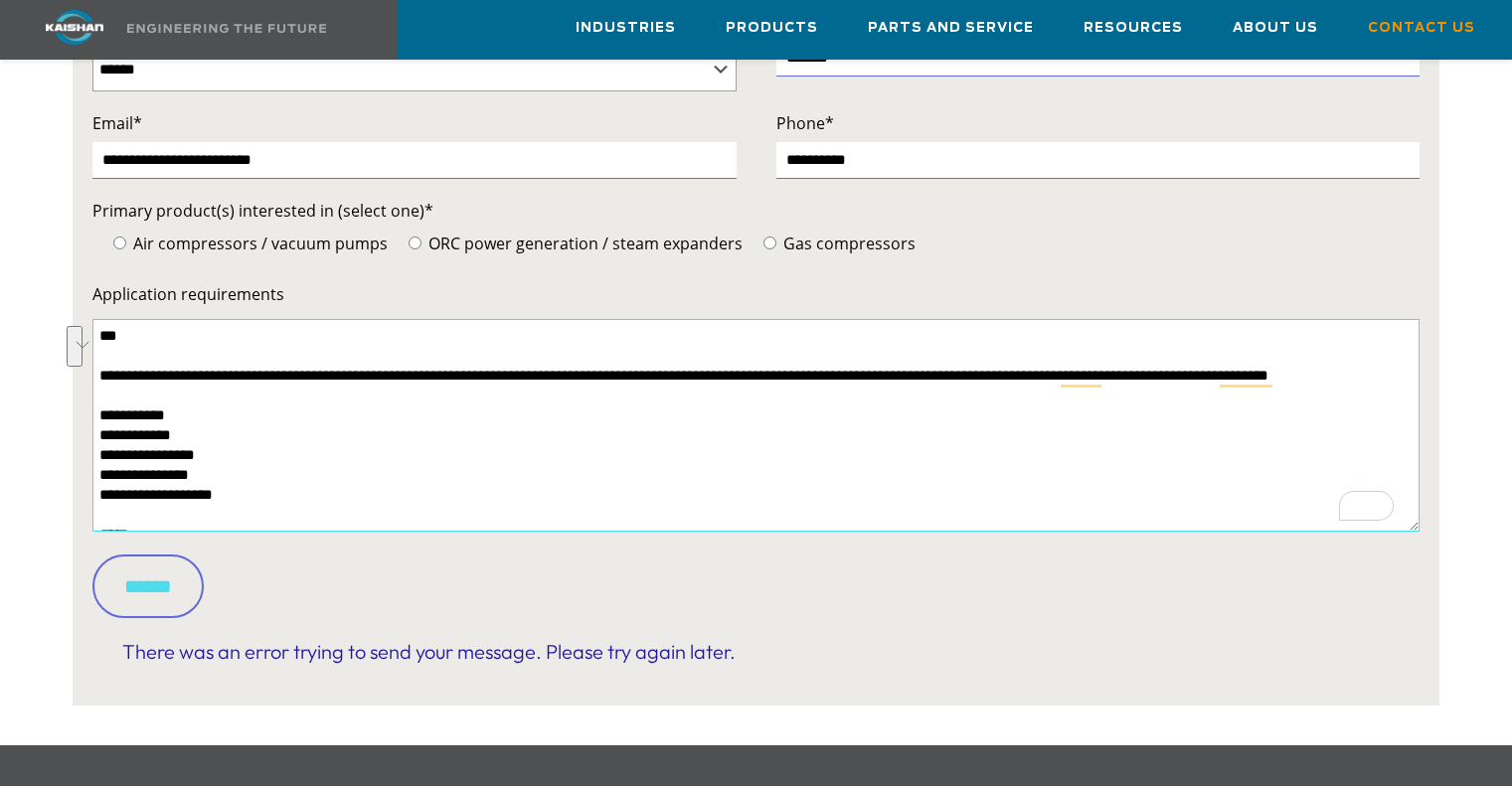 drag, startPoint x: 202, startPoint y: 372, endPoint x: 68, endPoint y: 341, distance: 137.53909 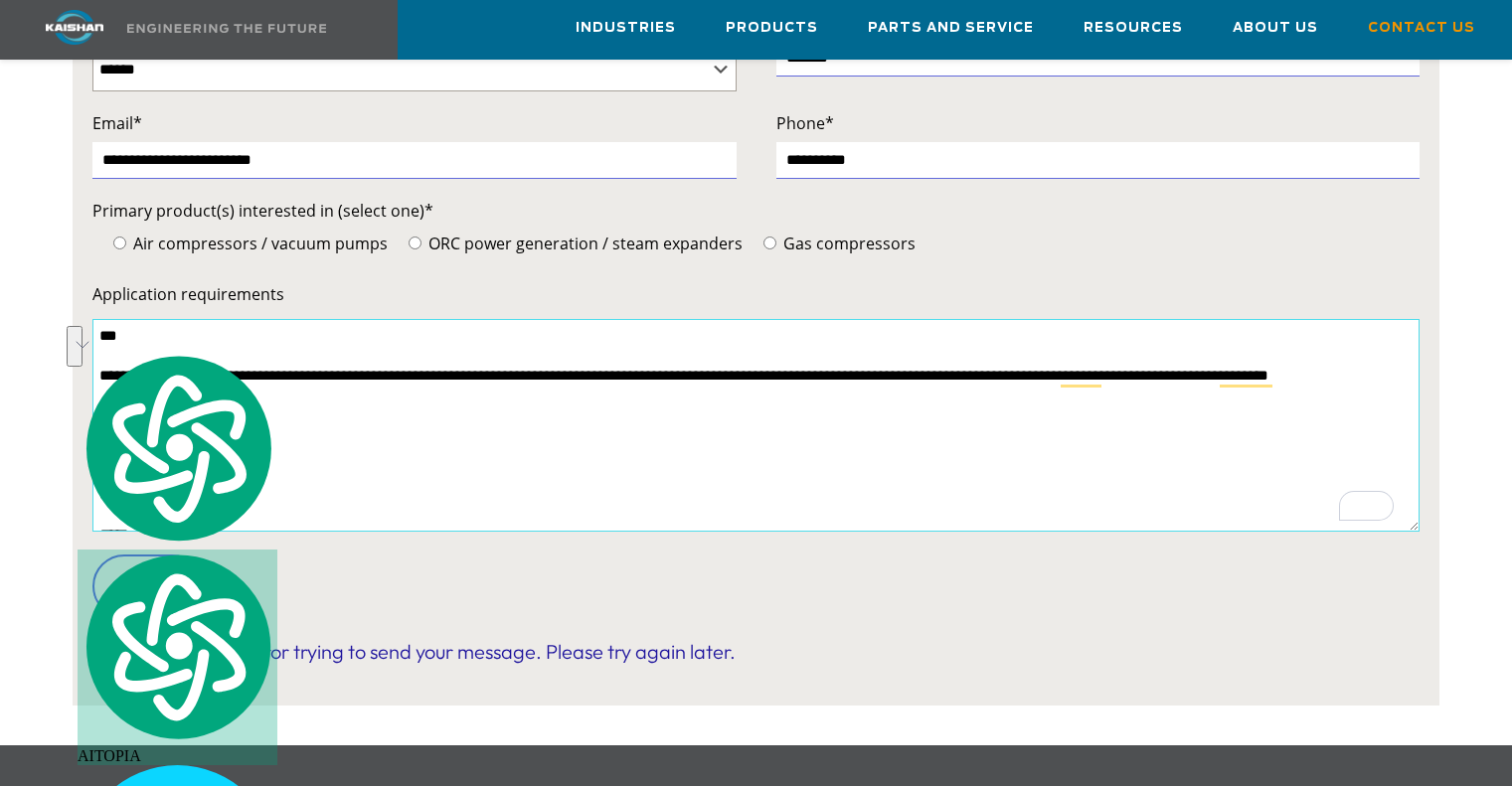 click on "**********" at bounding box center [756, 425] 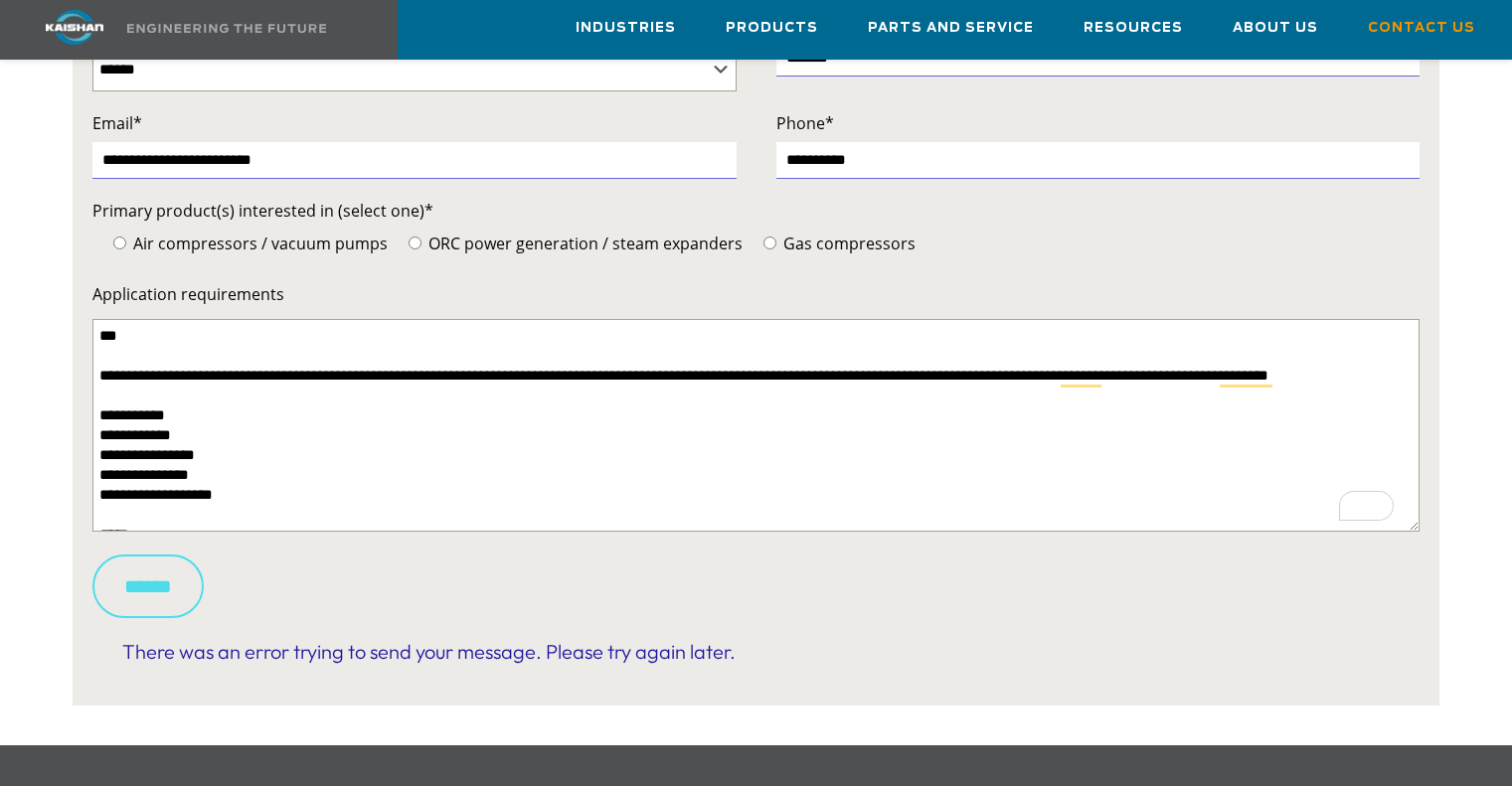 click on "******" at bounding box center (148, 586) 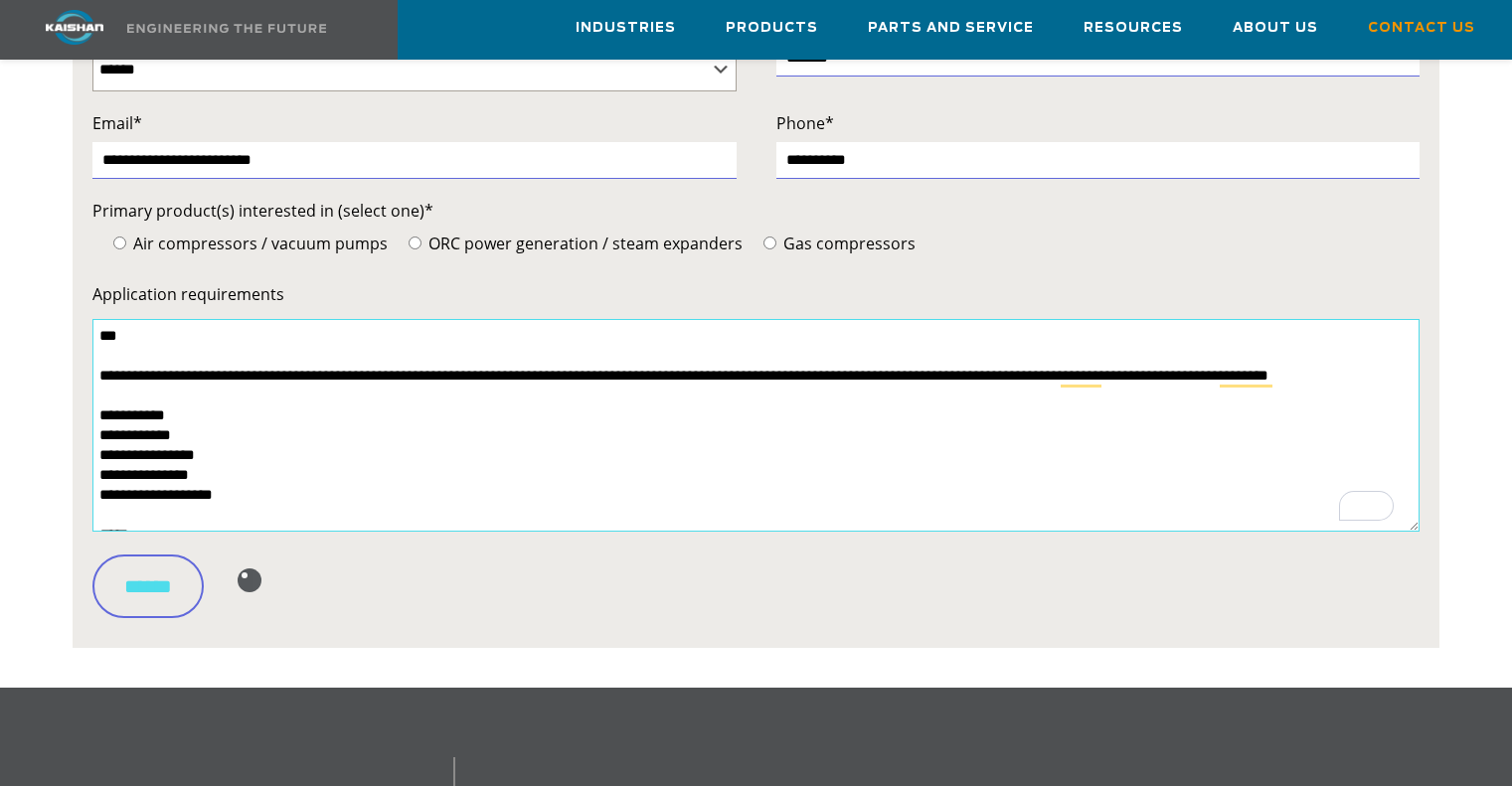 click on "**********" at bounding box center [756, 425] 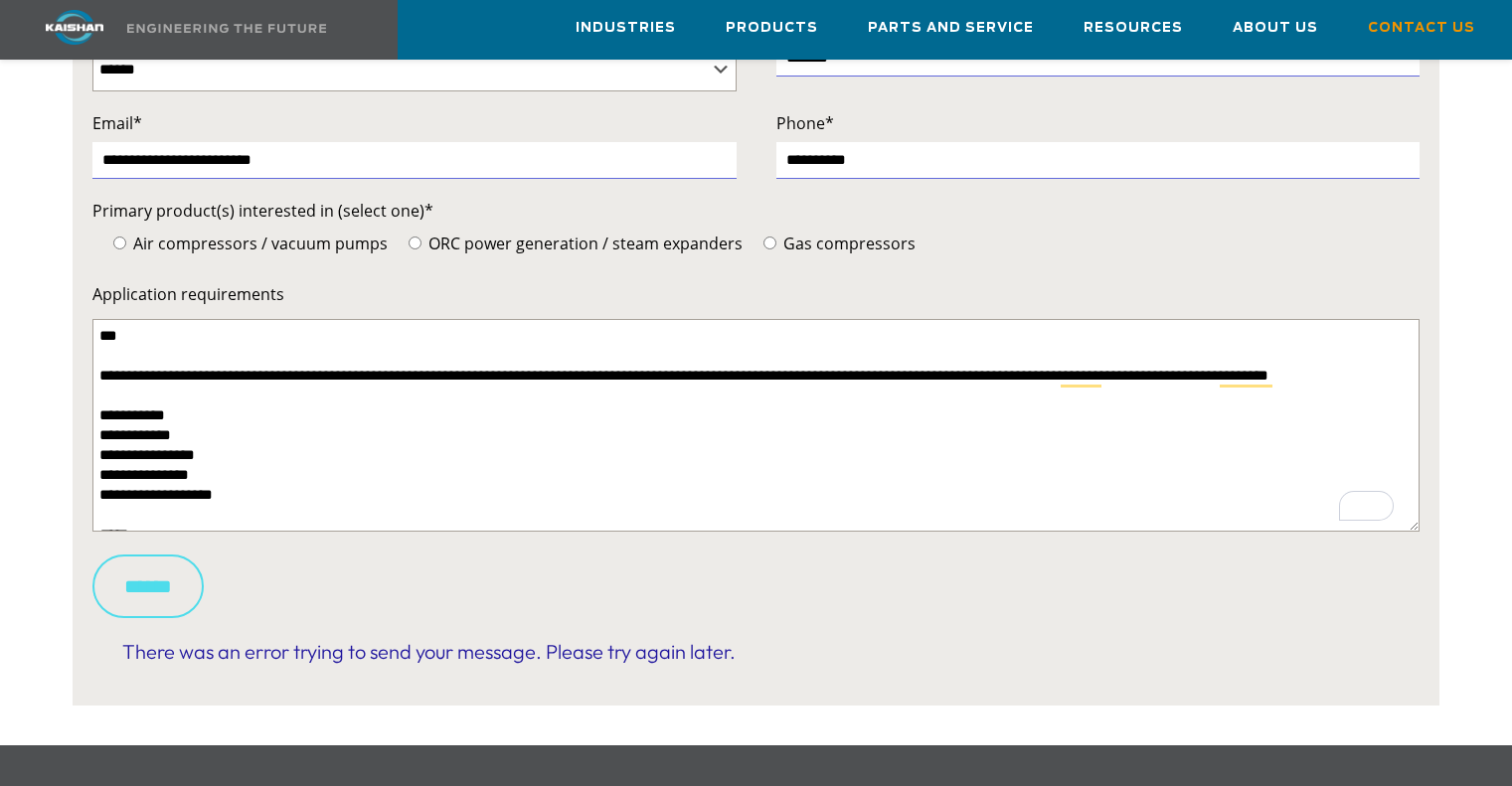 click on "******" at bounding box center (148, 586) 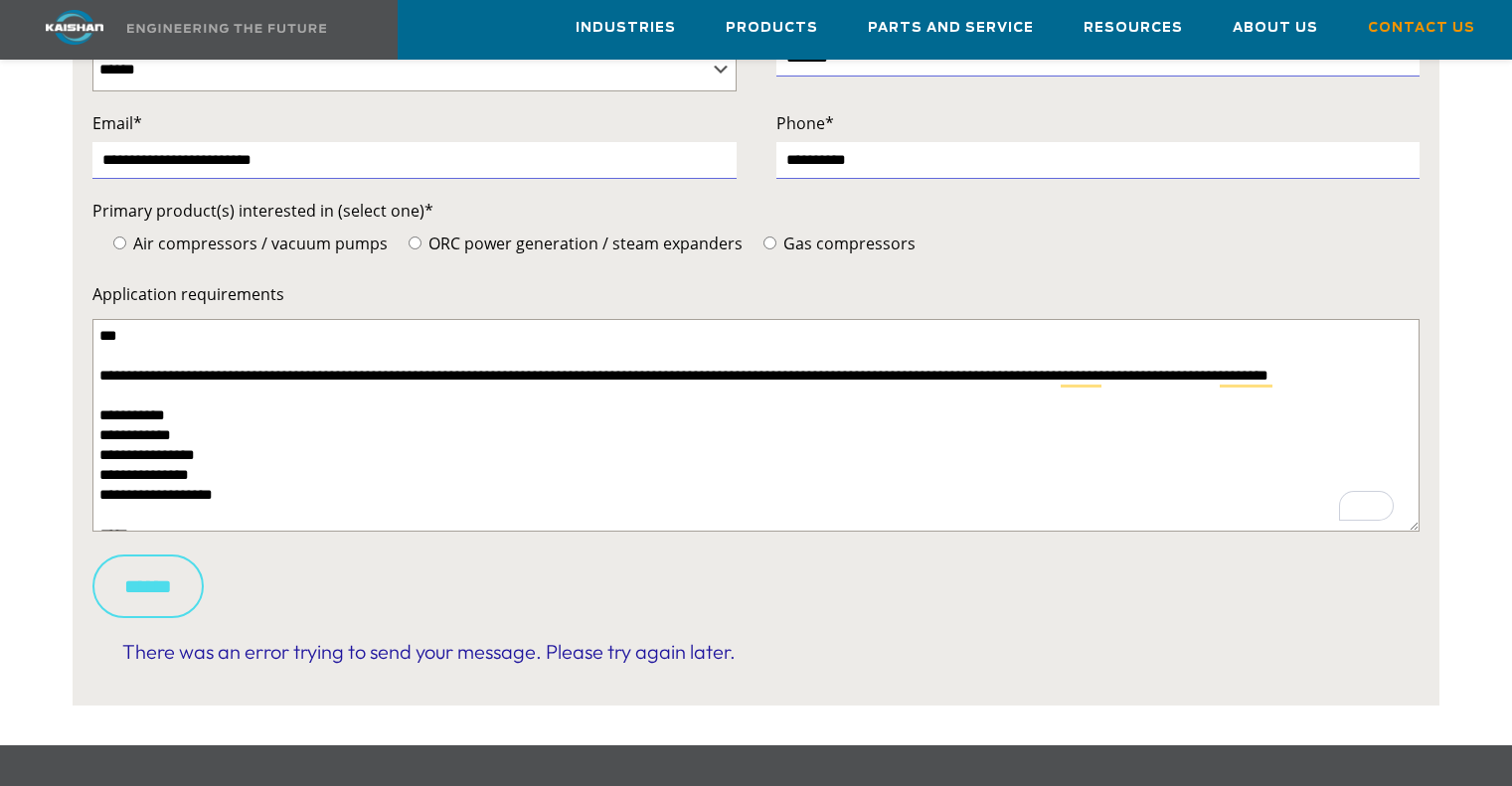 click on "******" at bounding box center (148, 586) 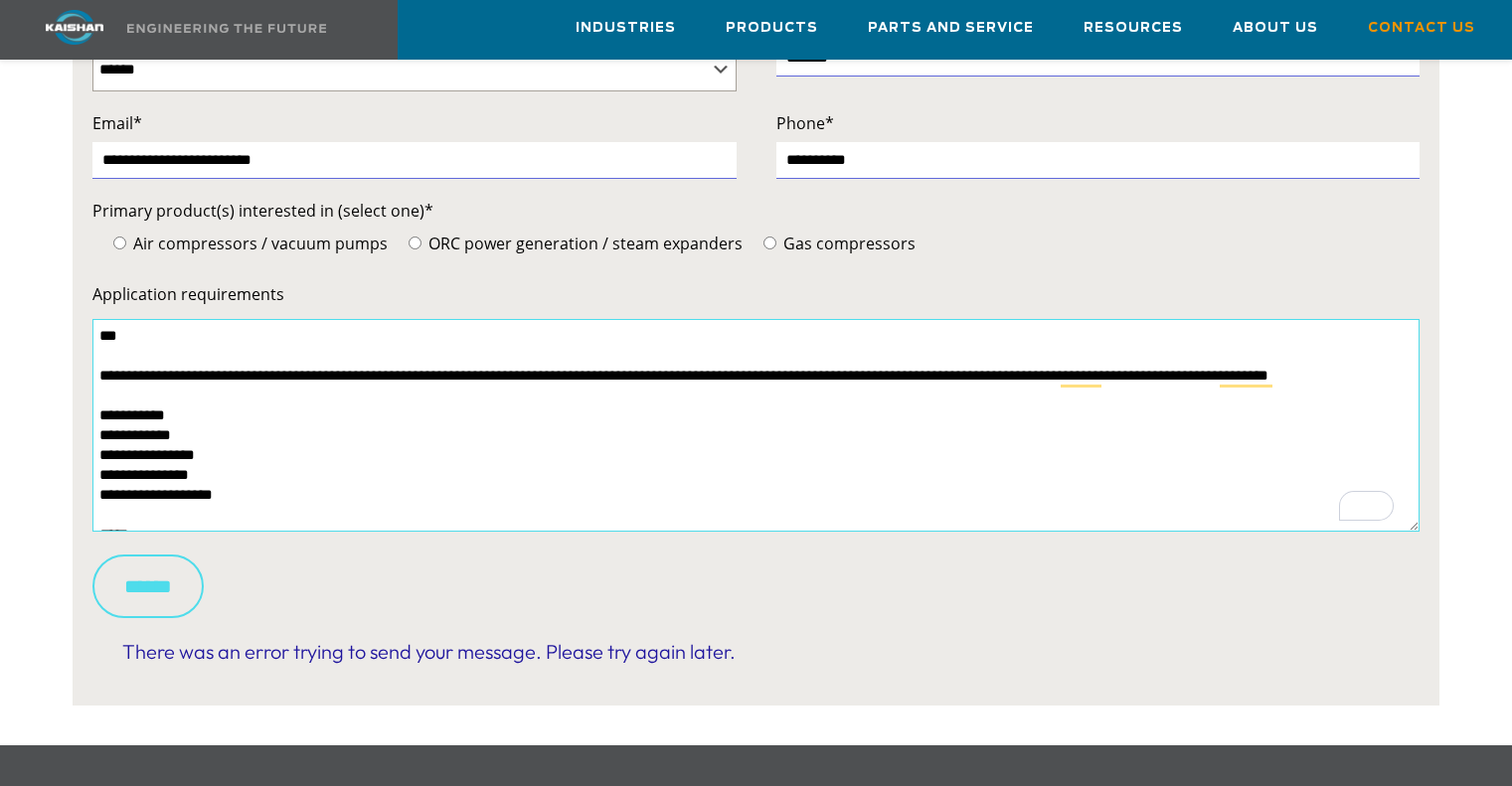 scroll, scrollTop: 79, scrollLeft: 0, axis: vertical 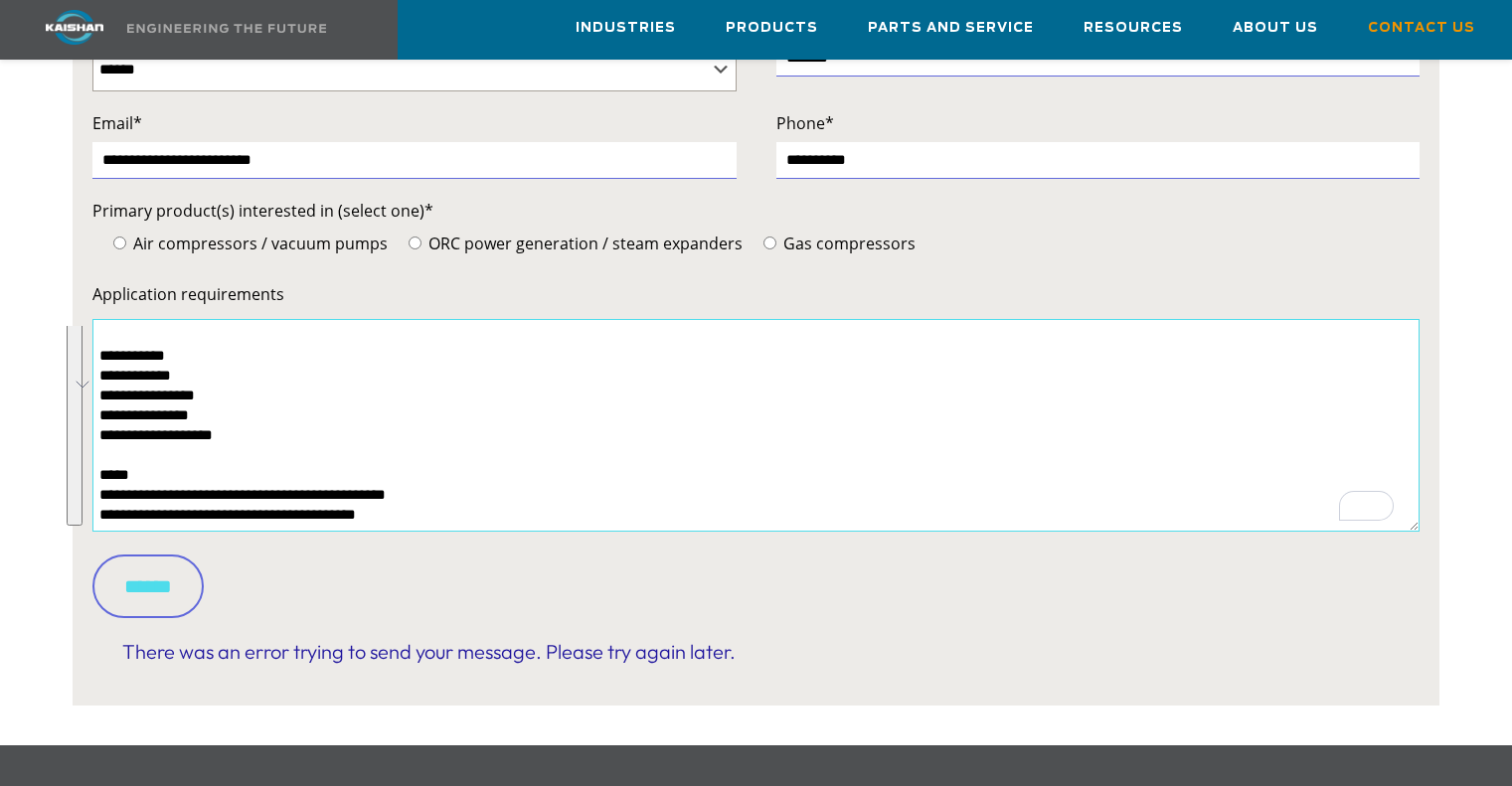 drag, startPoint x: 98, startPoint y: 313, endPoint x: 428, endPoint y: 490, distance: 374.4716 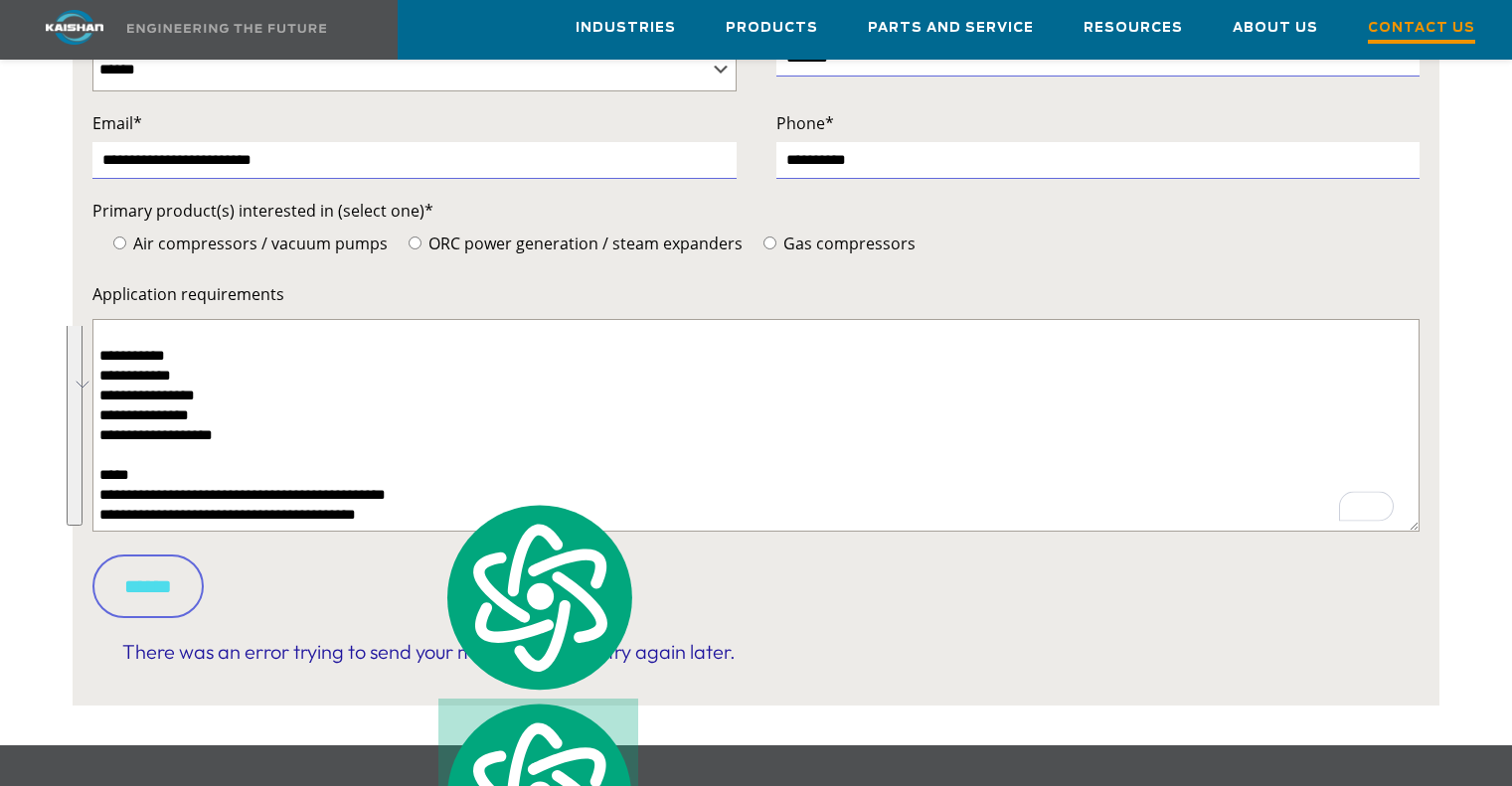 click on "Contact Us" at bounding box center (1422, 30) 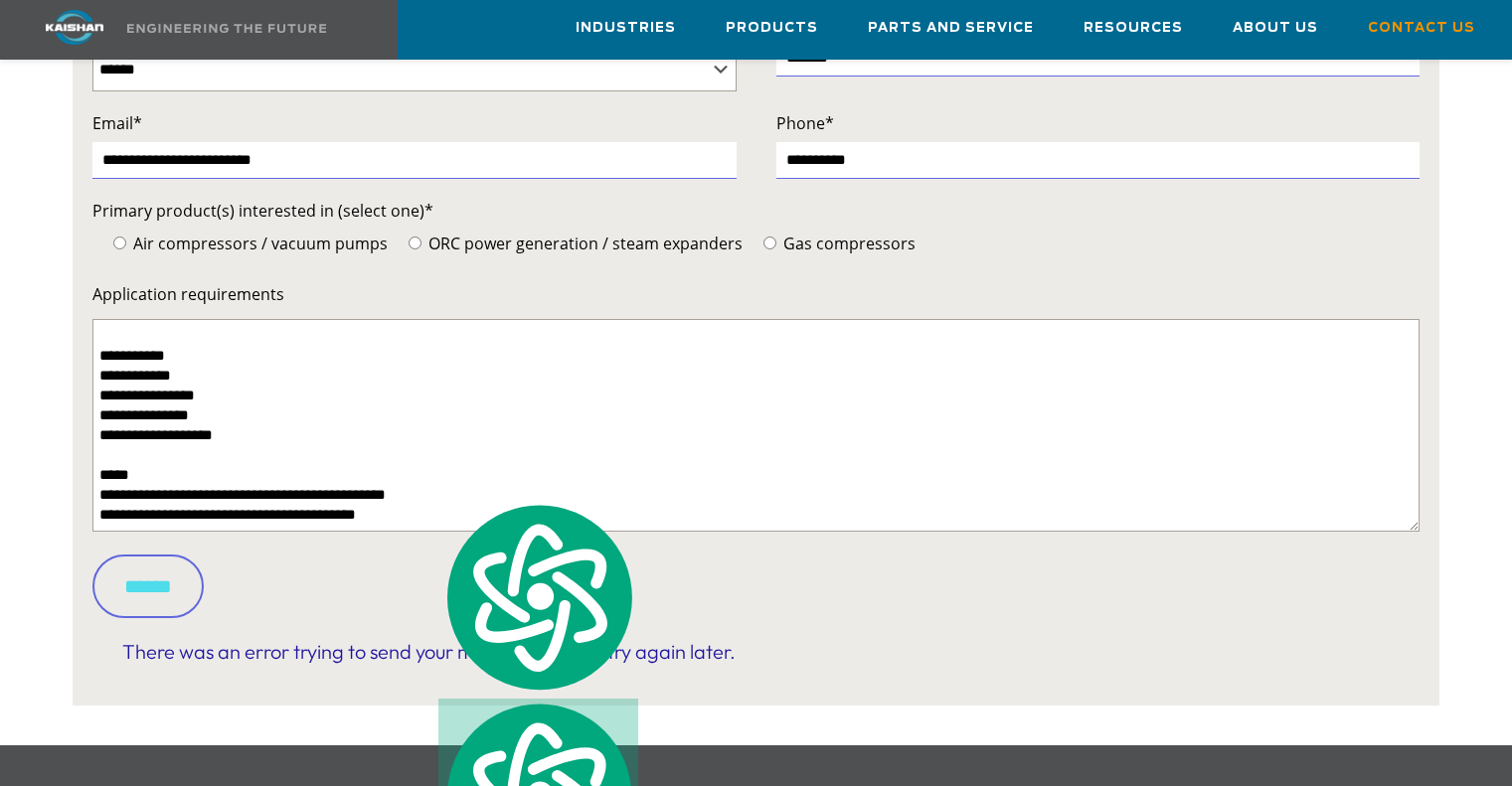 scroll, scrollTop: 0, scrollLeft: 0, axis: both 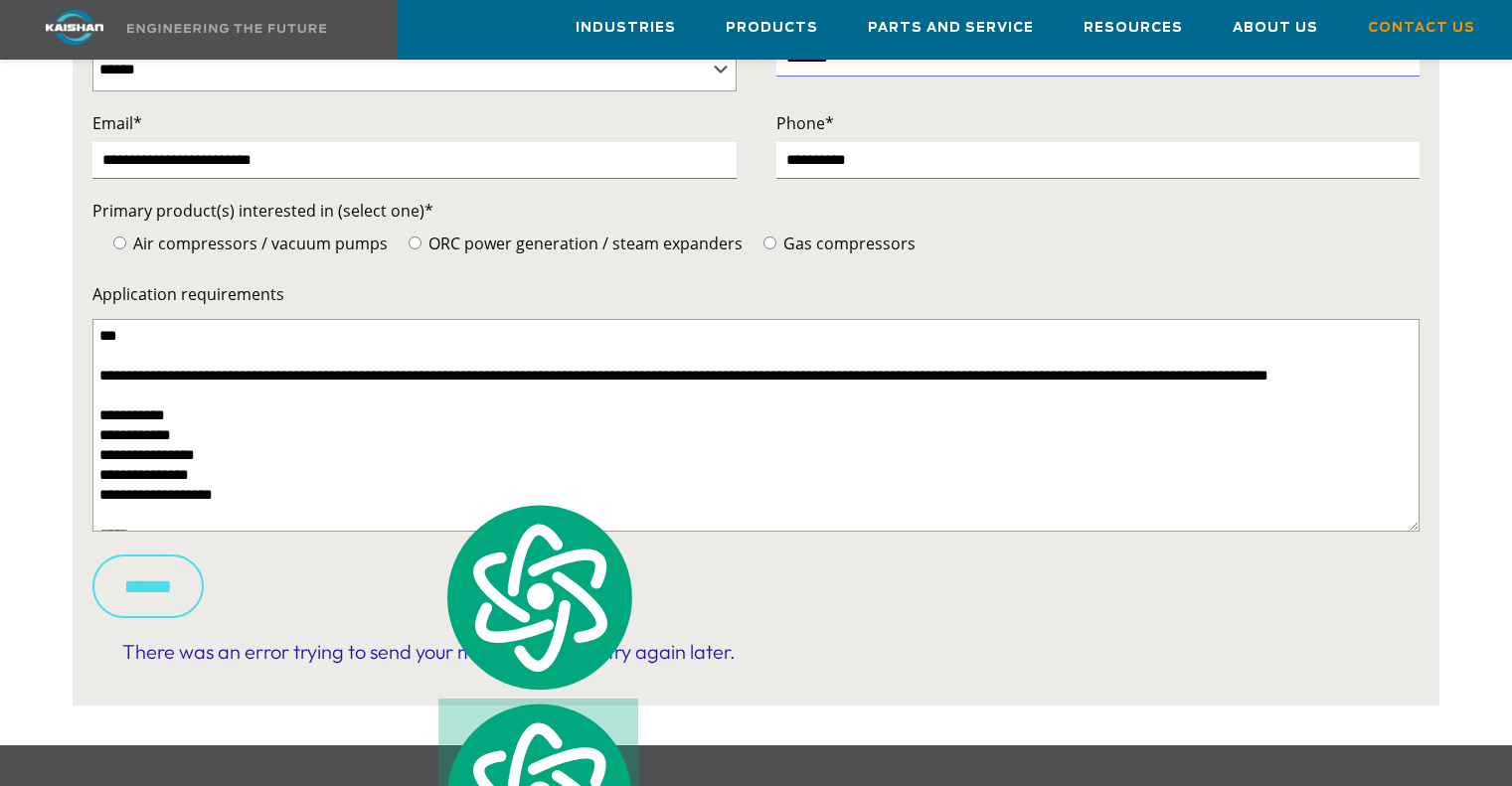 click on "******" at bounding box center [148, 586] 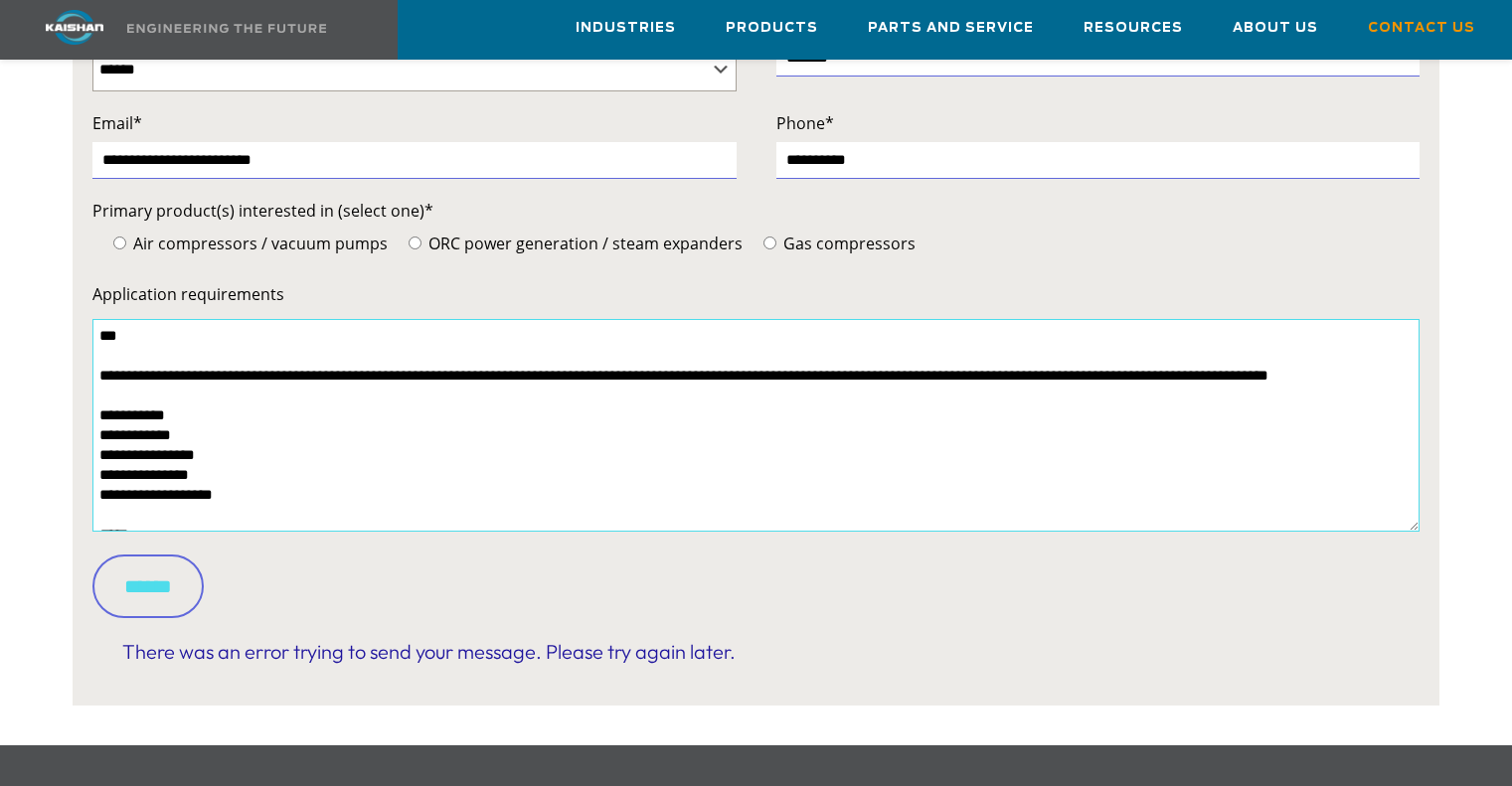 click on "**********" at bounding box center (756, 425) 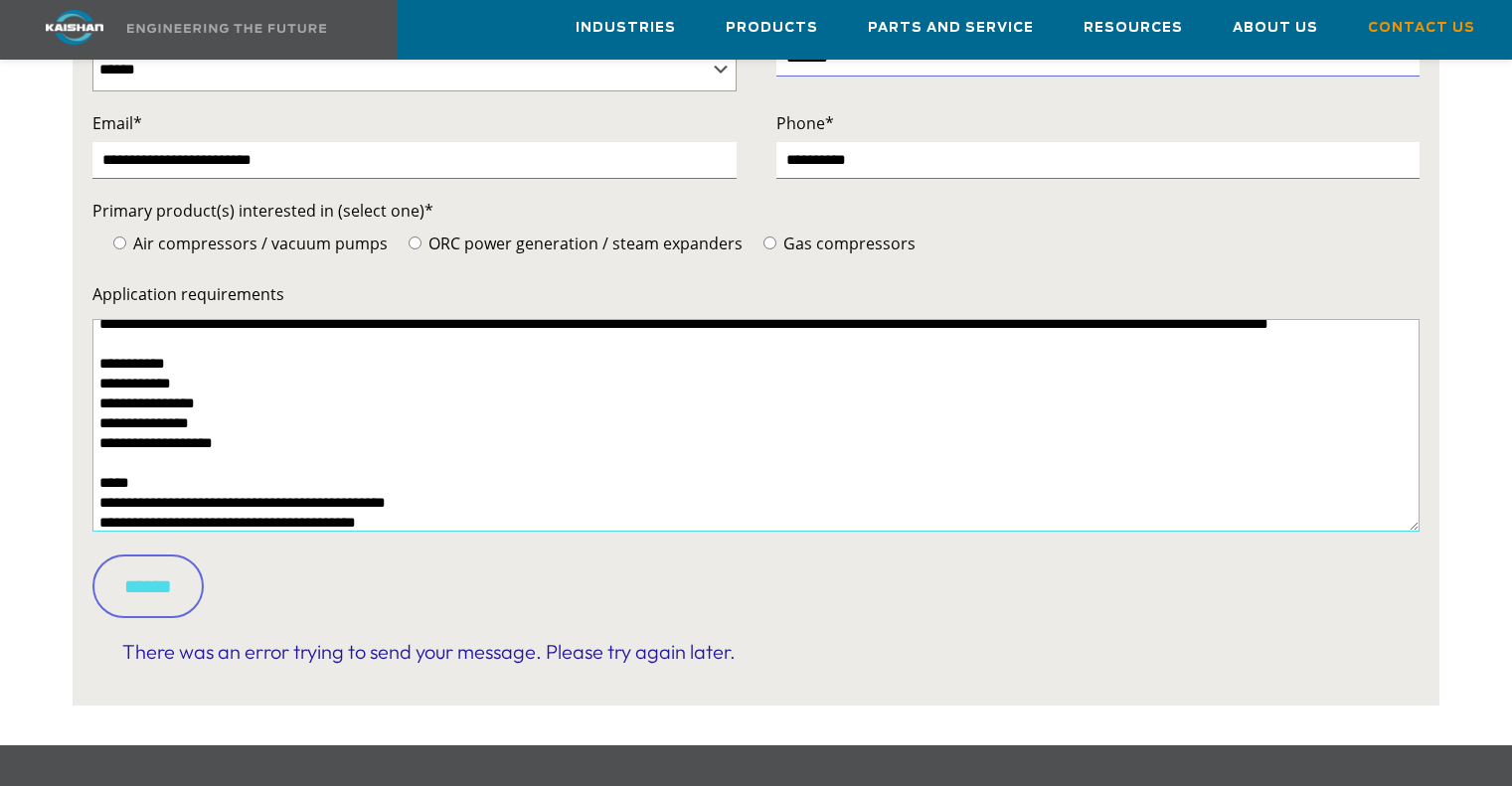 scroll, scrollTop: 79, scrollLeft: 0, axis: vertical 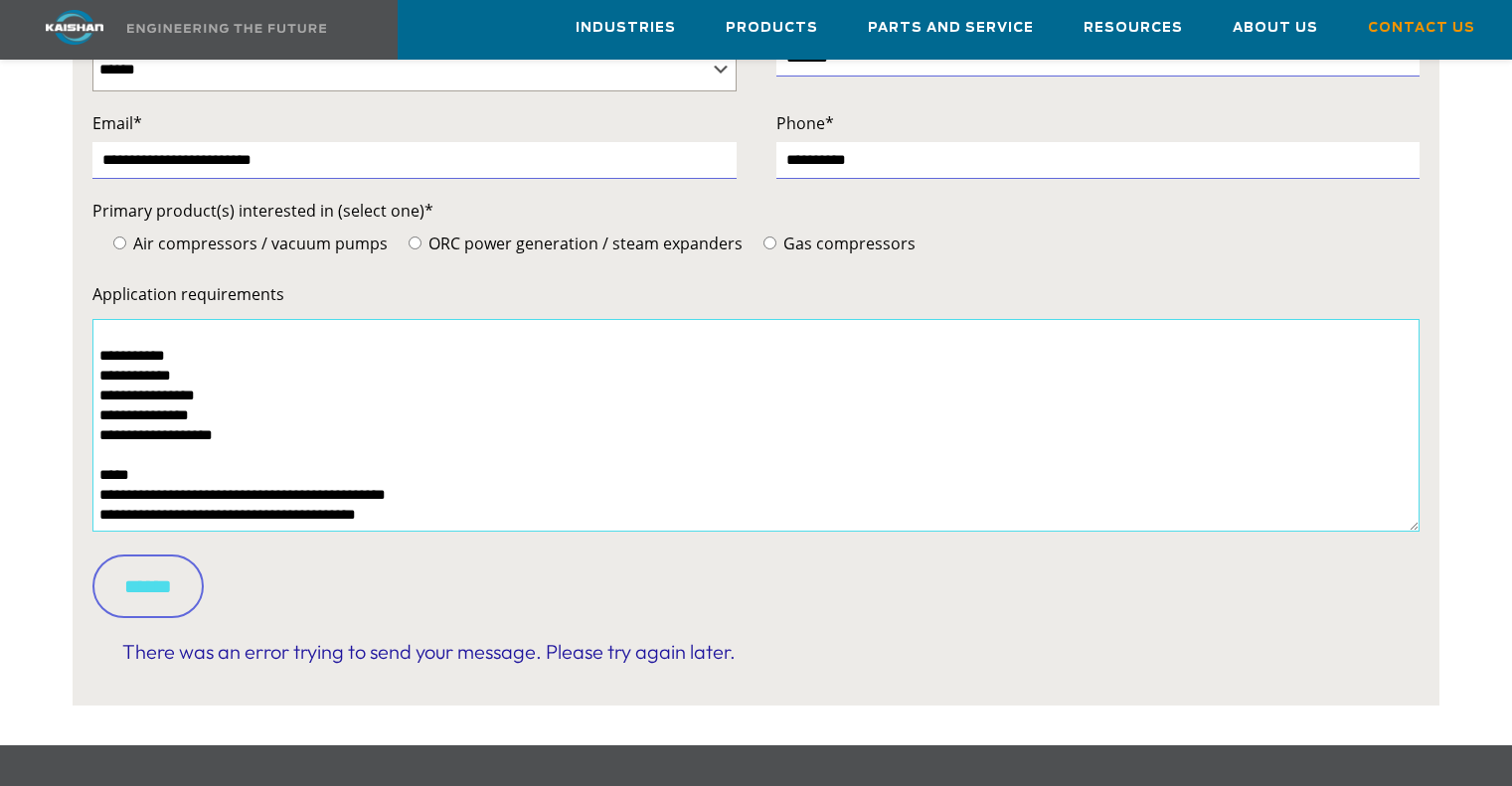 drag, startPoint x: 94, startPoint y: 308, endPoint x: 420, endPoint y: 494, distance: 375.3292 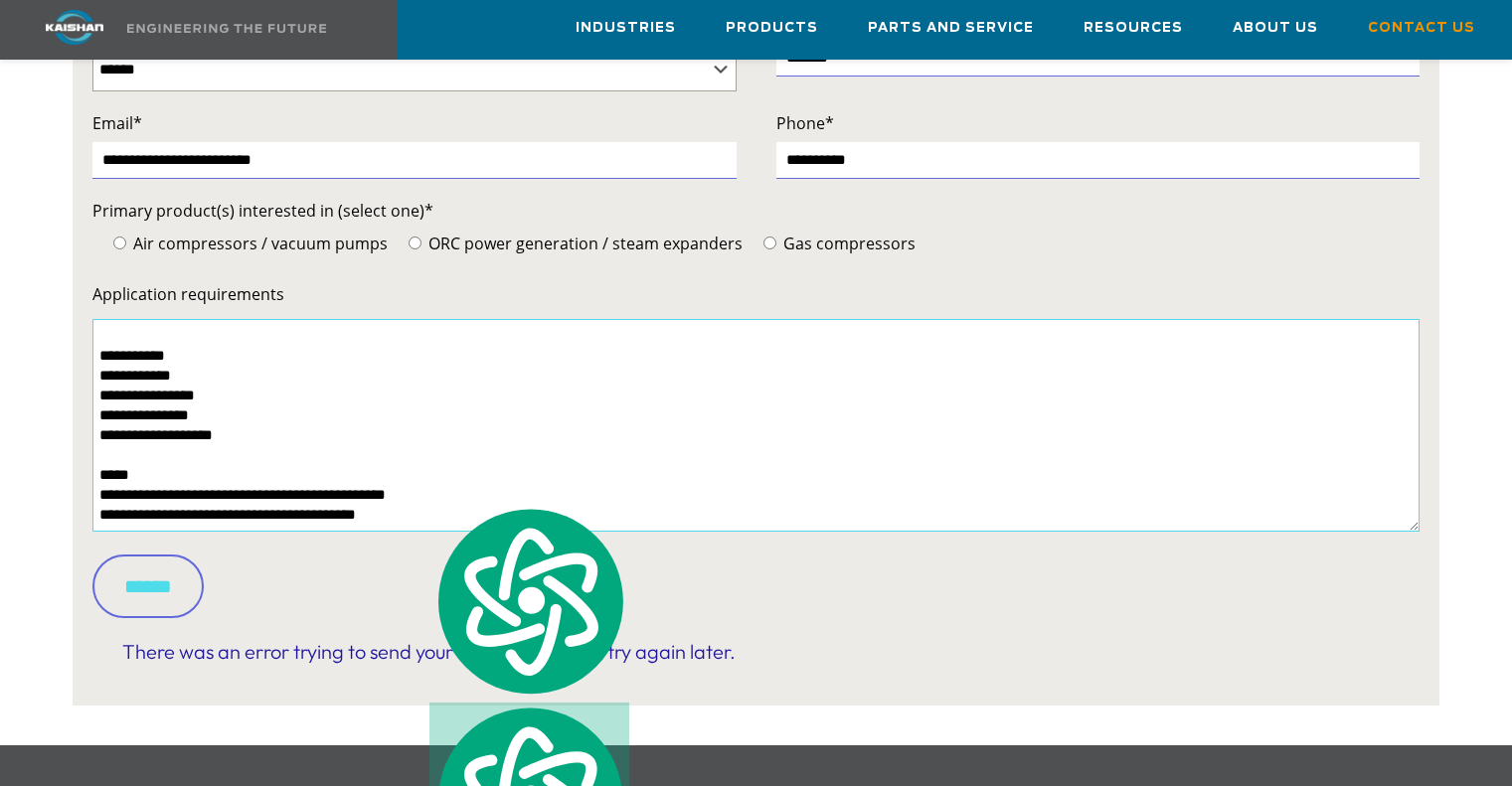 click on "**********" at bounding box center (756, 425) 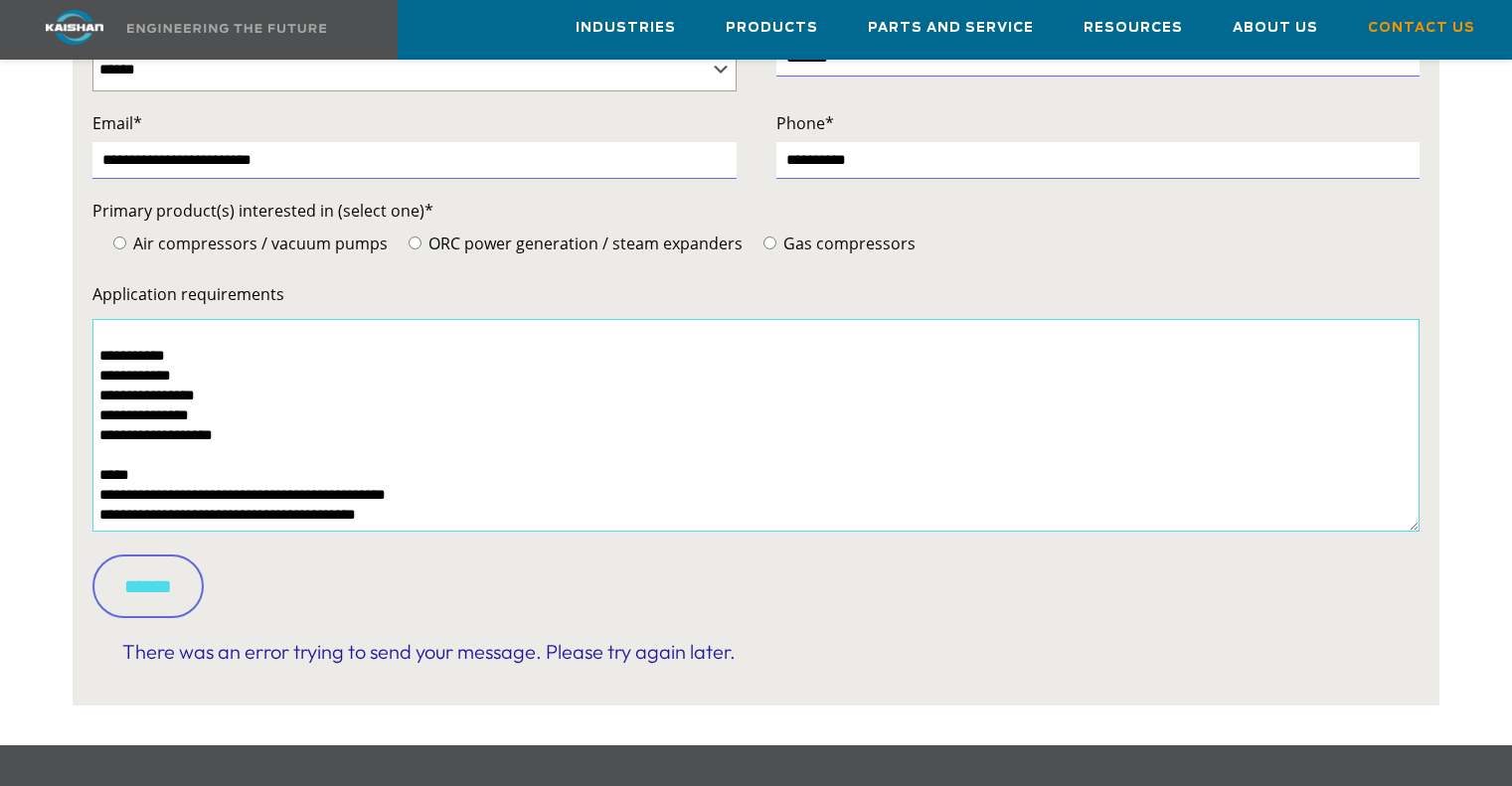 scroll, scrollTop: 0, scrollLeft: 0, axis: both 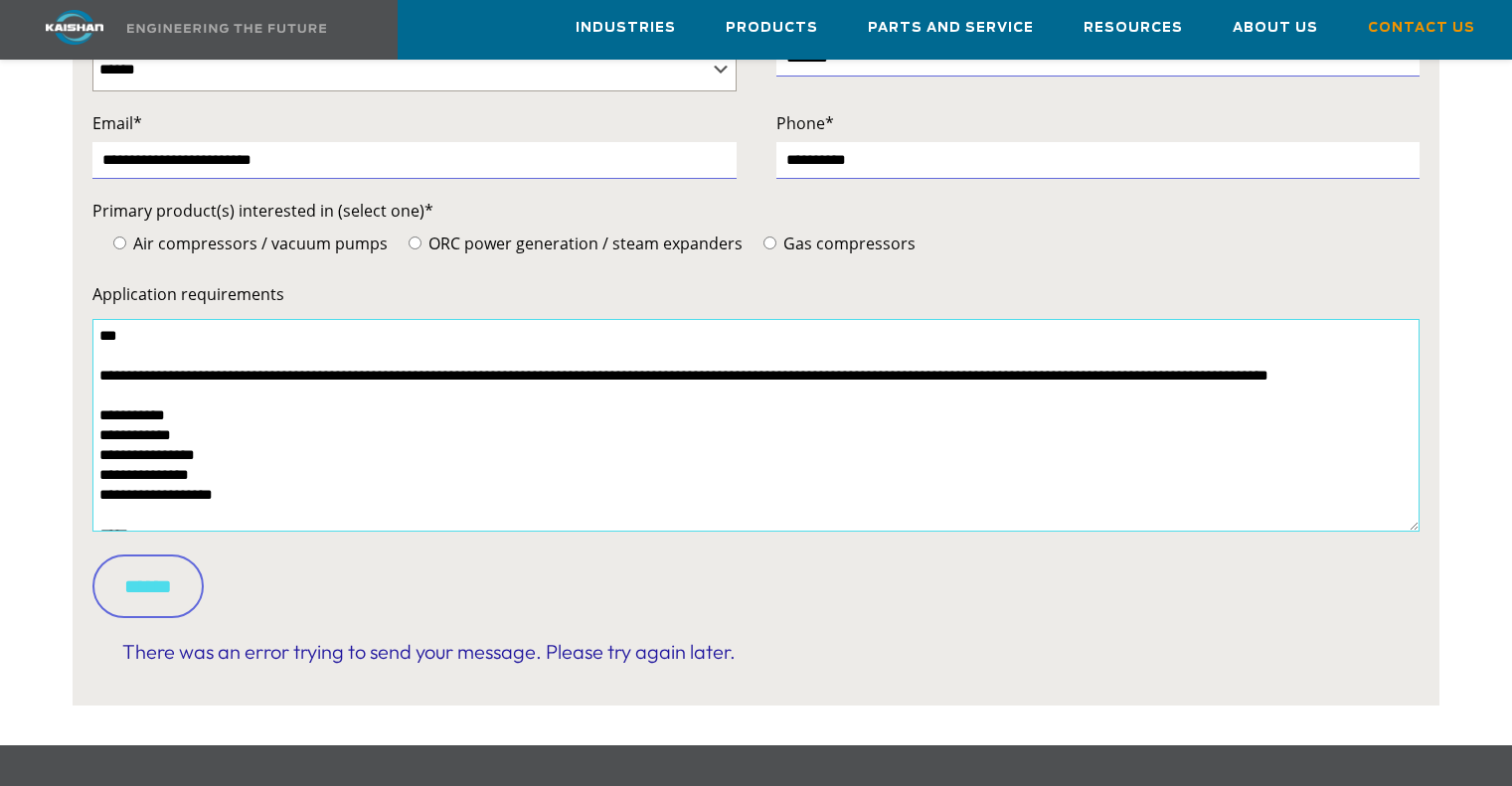 drag, startPoint x: 377, startPoint y: 489, endPoint x: 0, endPoint y: 272, distance: 434.992 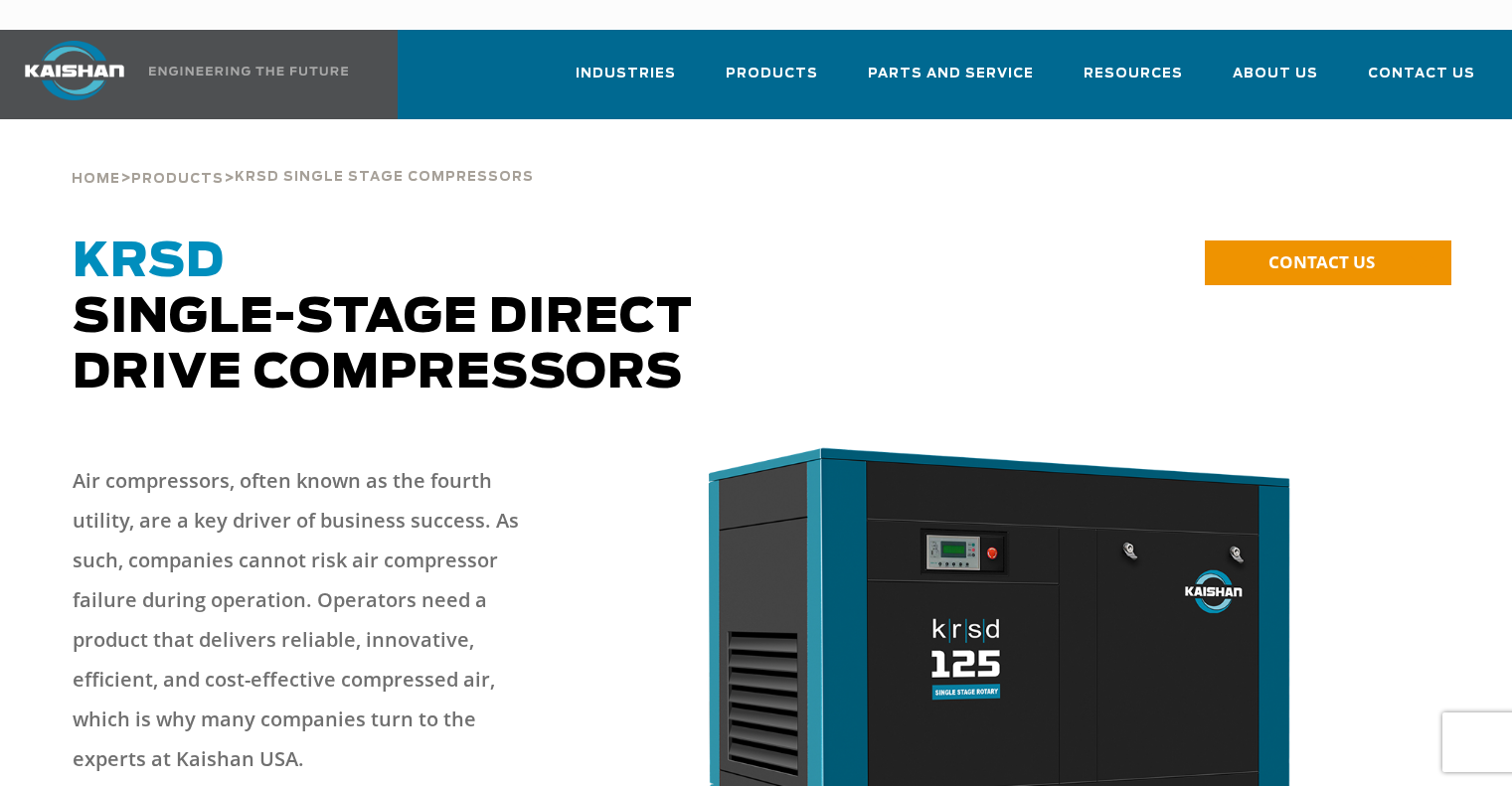 scroll, scrollTop: 0, scrollLeft: 0, axis: both 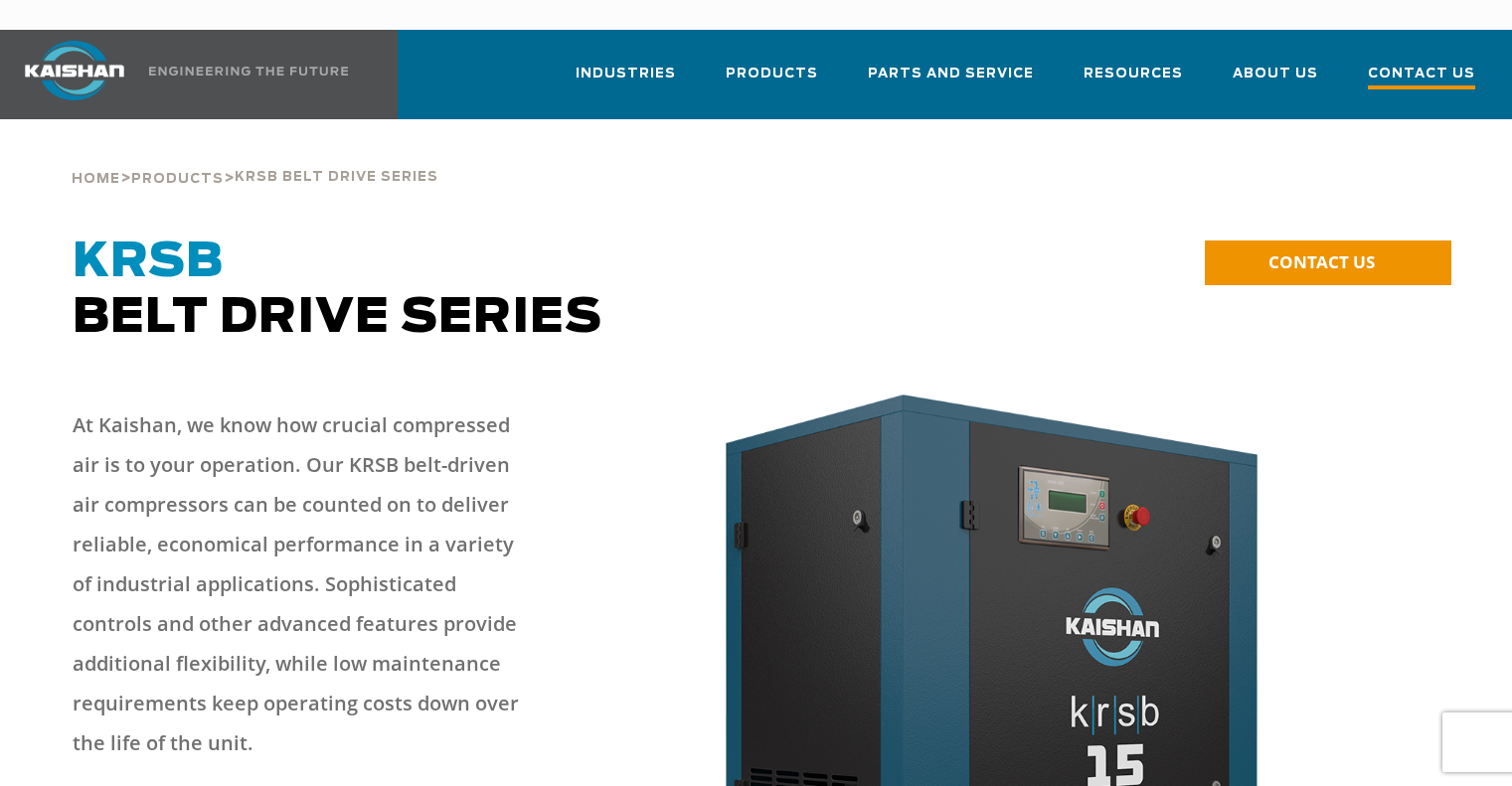 click on "Contact Us" at bounding box center [1422, 76] 